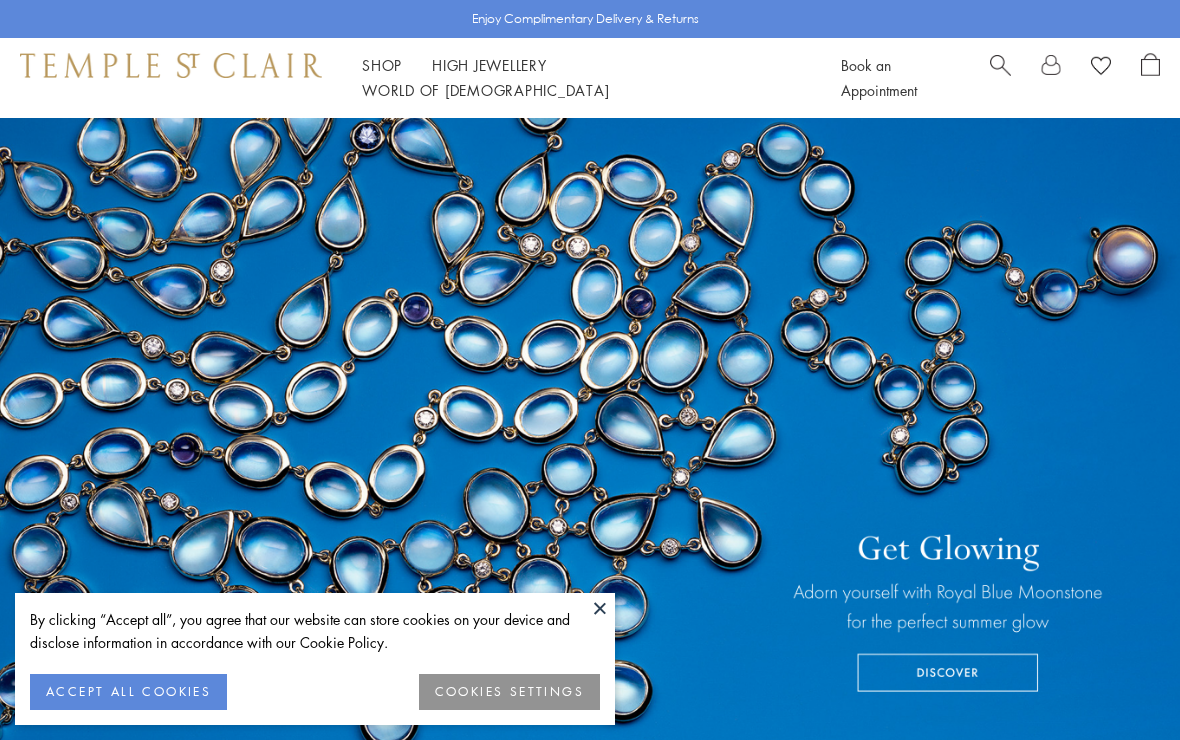 scroll, scrollTop: 0, scrollLeft: 0, axis: both 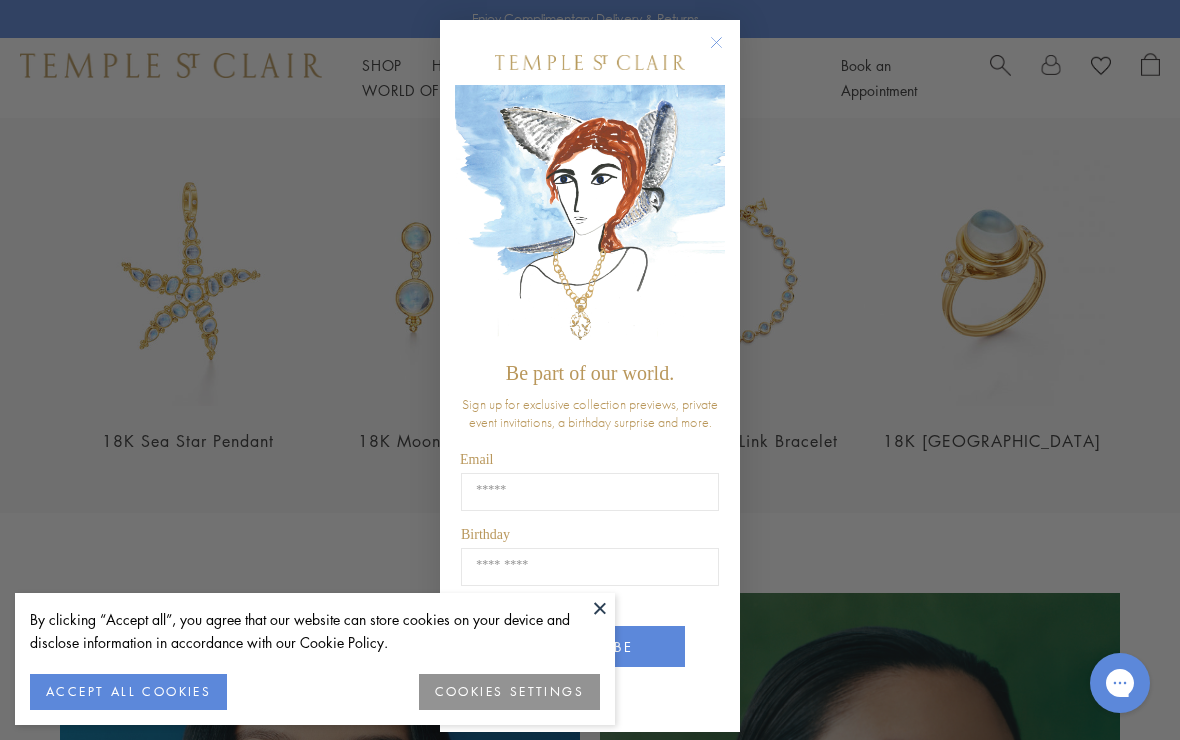 click on "Close dialog Be part of our world. Sign up for exclusive collection previews, private event invitations, a birthday surprise and more. Email Birthday Birthday SUBSCRIBE ******" at bounding box center (590, 370) 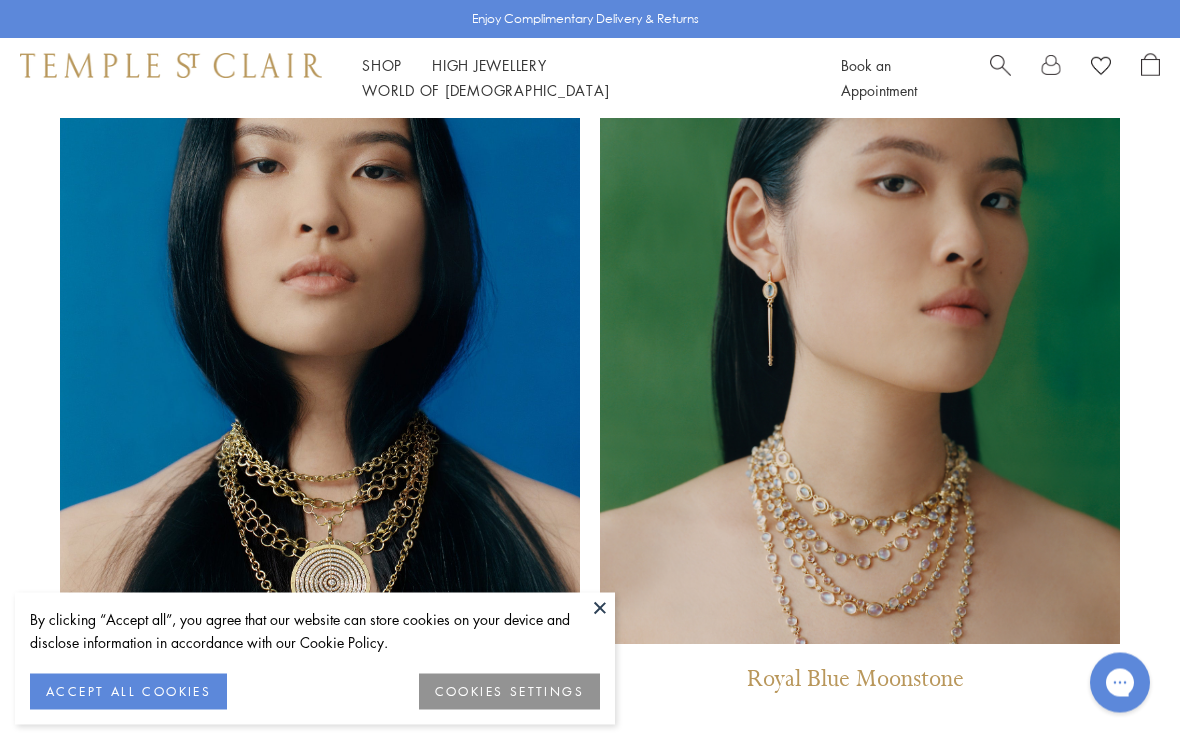 scroll, scrollTop: 1332, scrollLeft: 0, axis: vertical 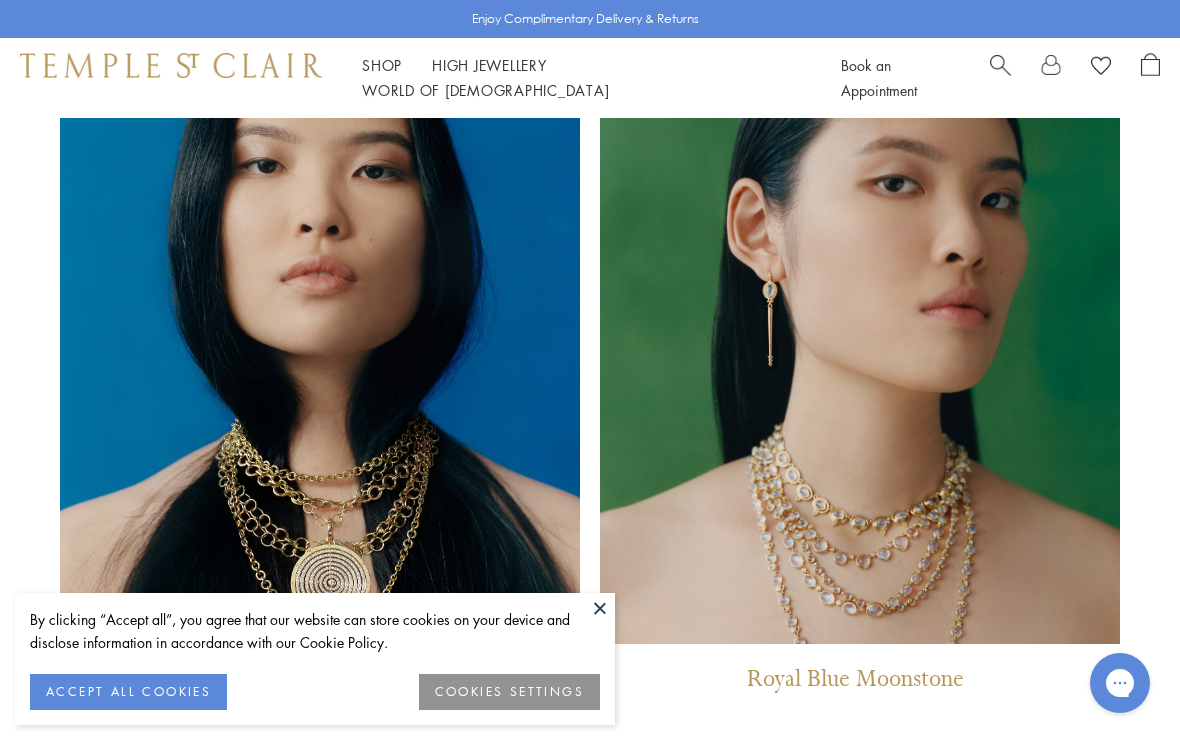 click on "Shop Shop" at bounding box center (382, 65) 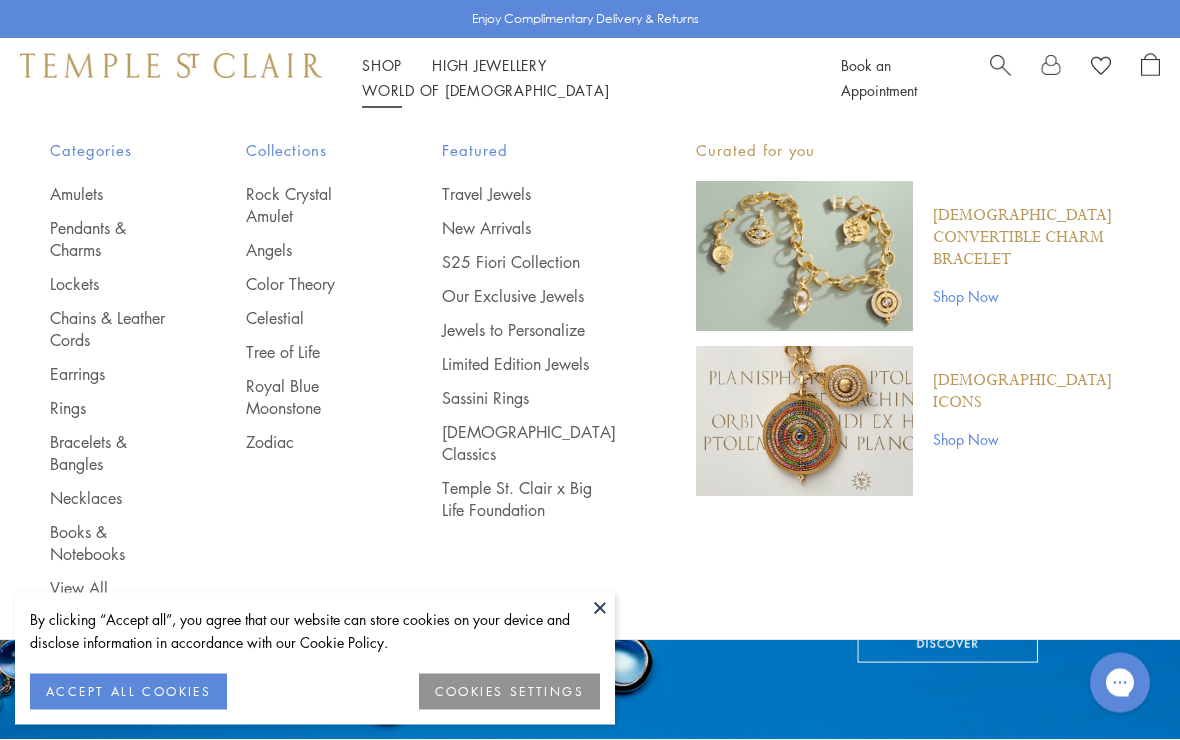 scroll, scrollTop: 29, scrollLeft: 0, axis: vertical 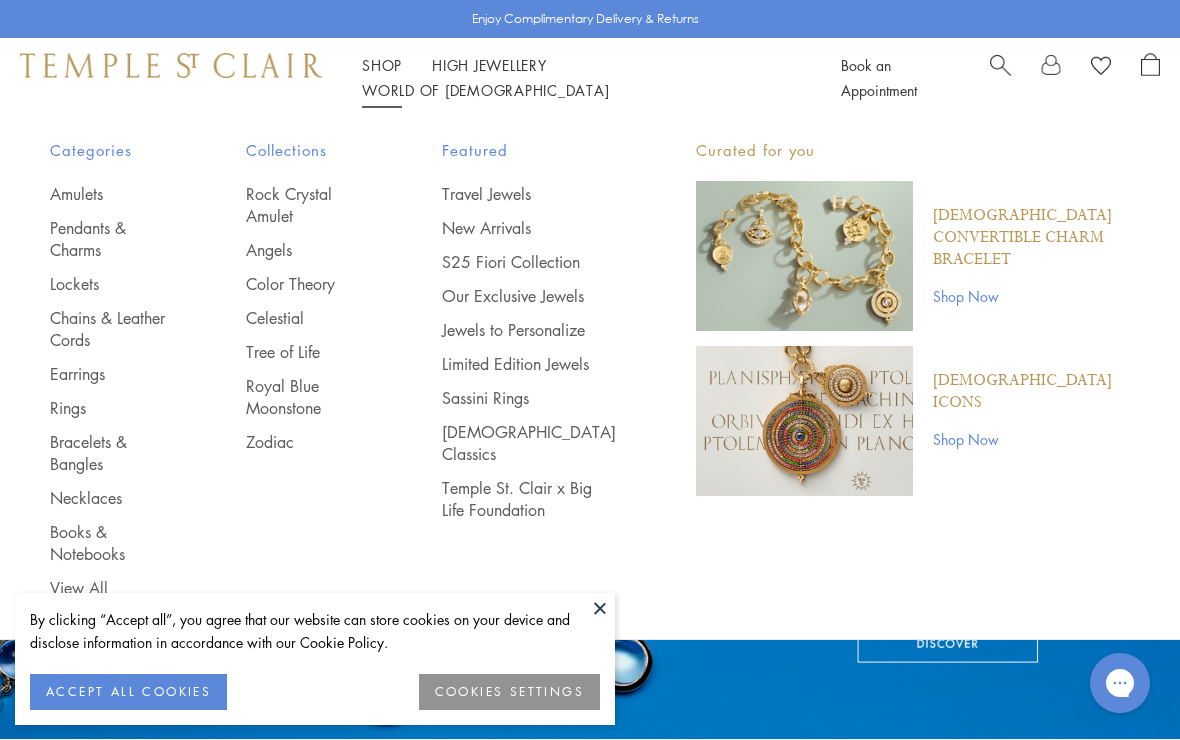 click on "Travel Jewels" at bounding box center [529, 194] 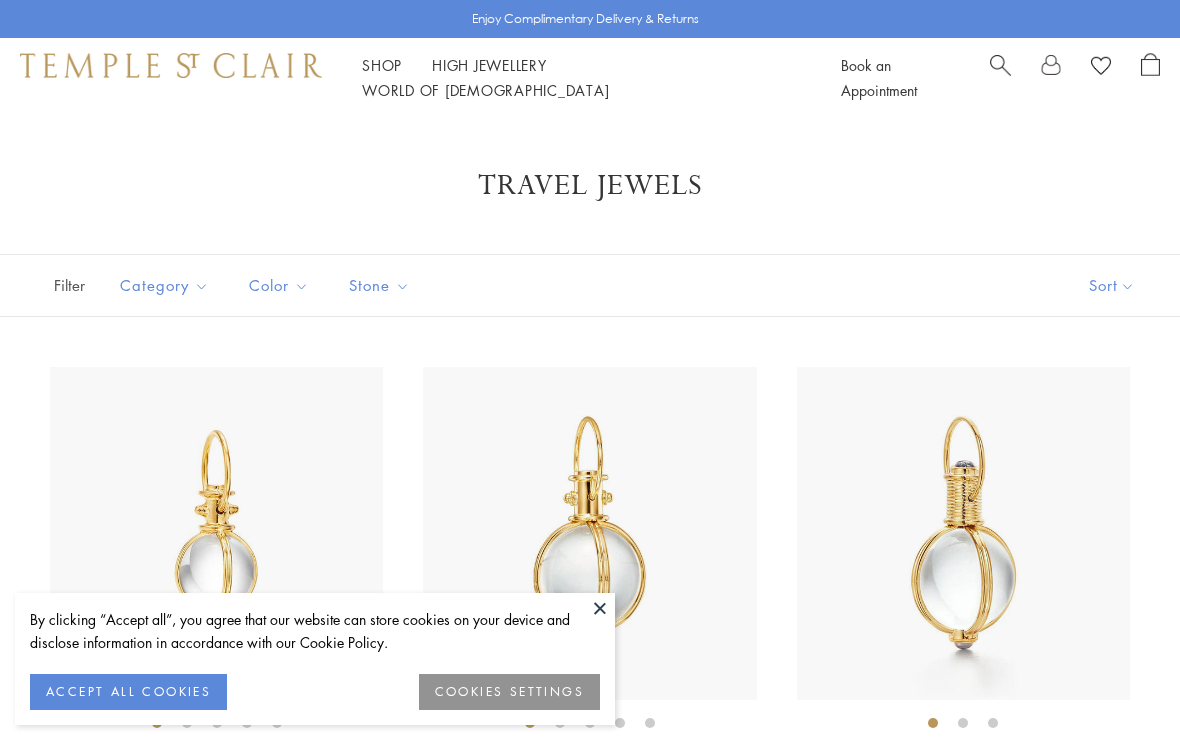 scroll, scrollTop: 0, scrollLeft: 0, axis: both 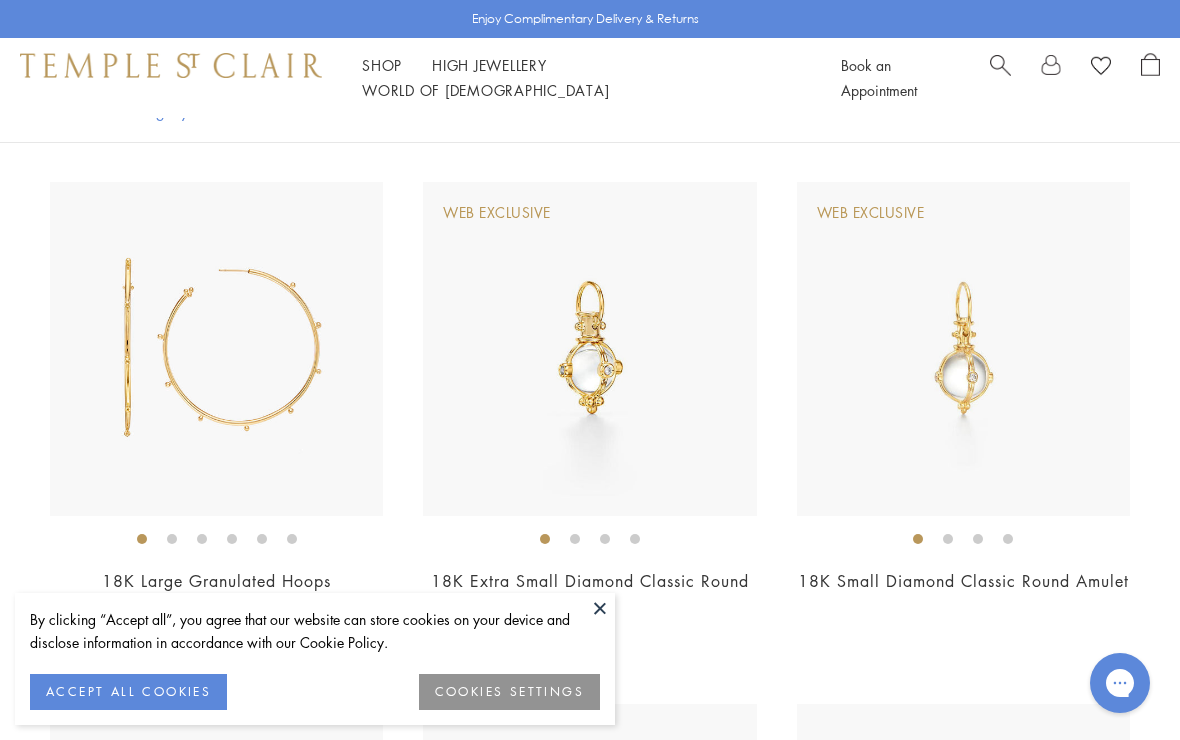 click at bounding box center [216, 348] 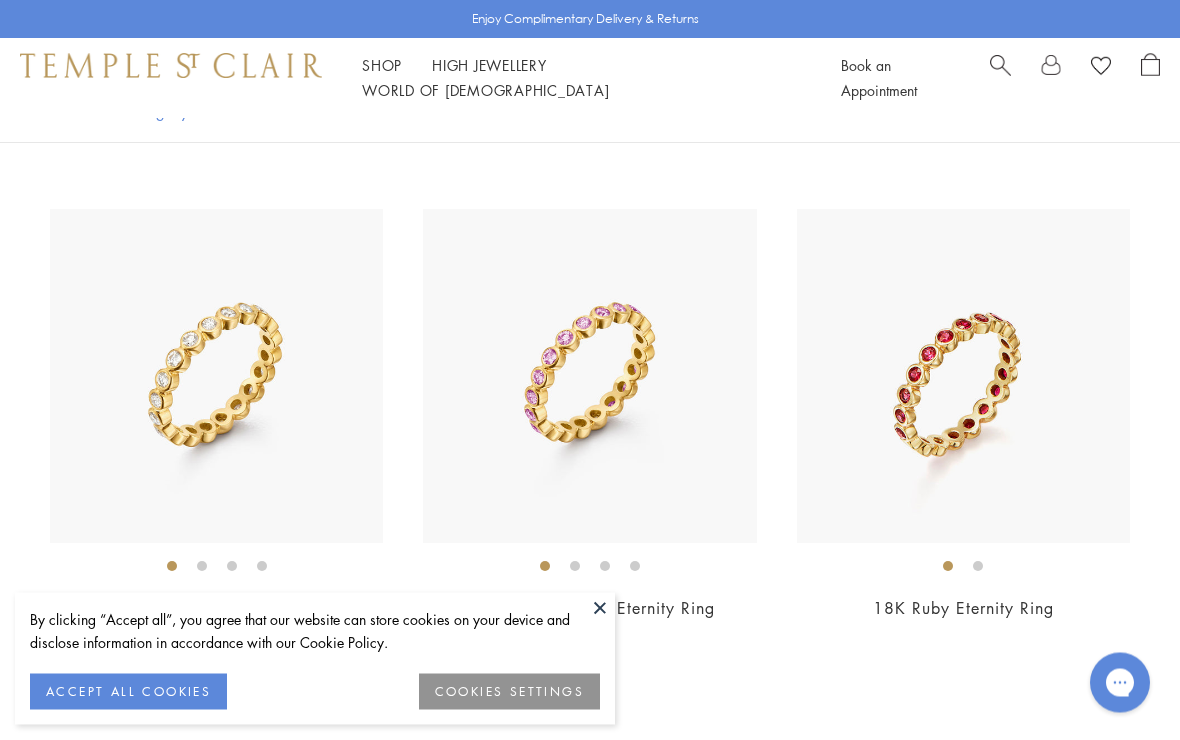 scroll, scrollTop: 10173, scrollLeft: 0, axis: vertical 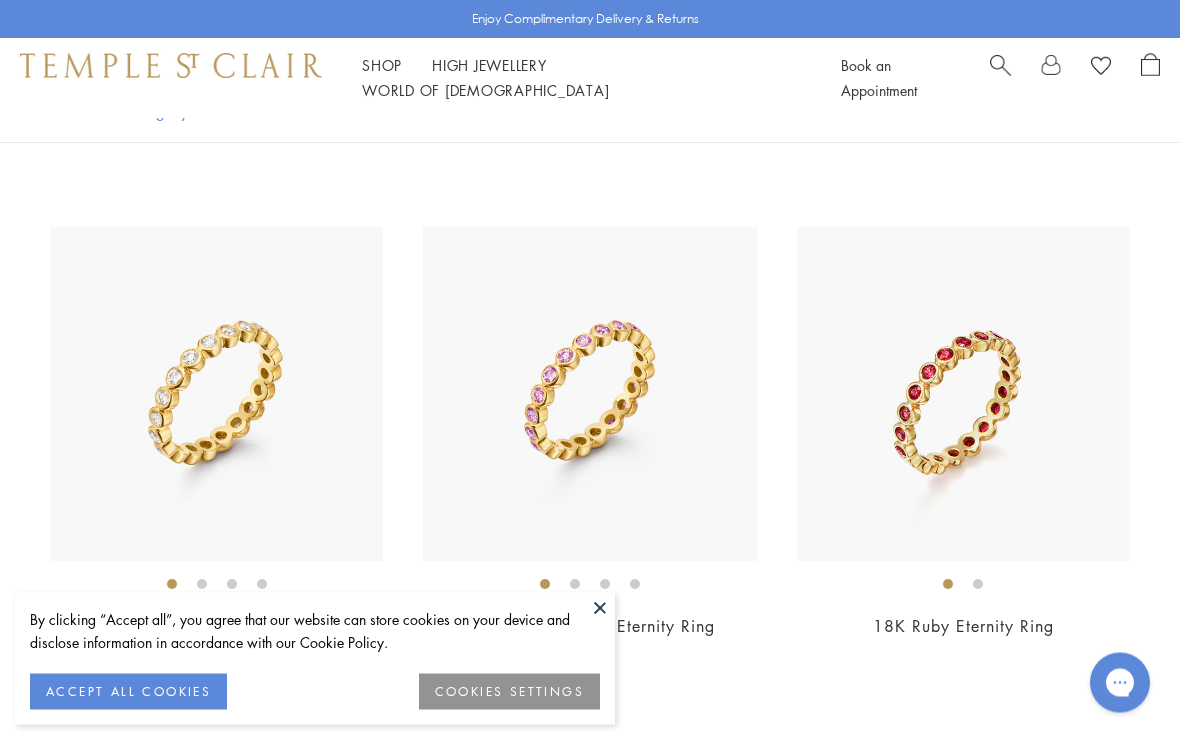 click at bounding box center [216, 394] 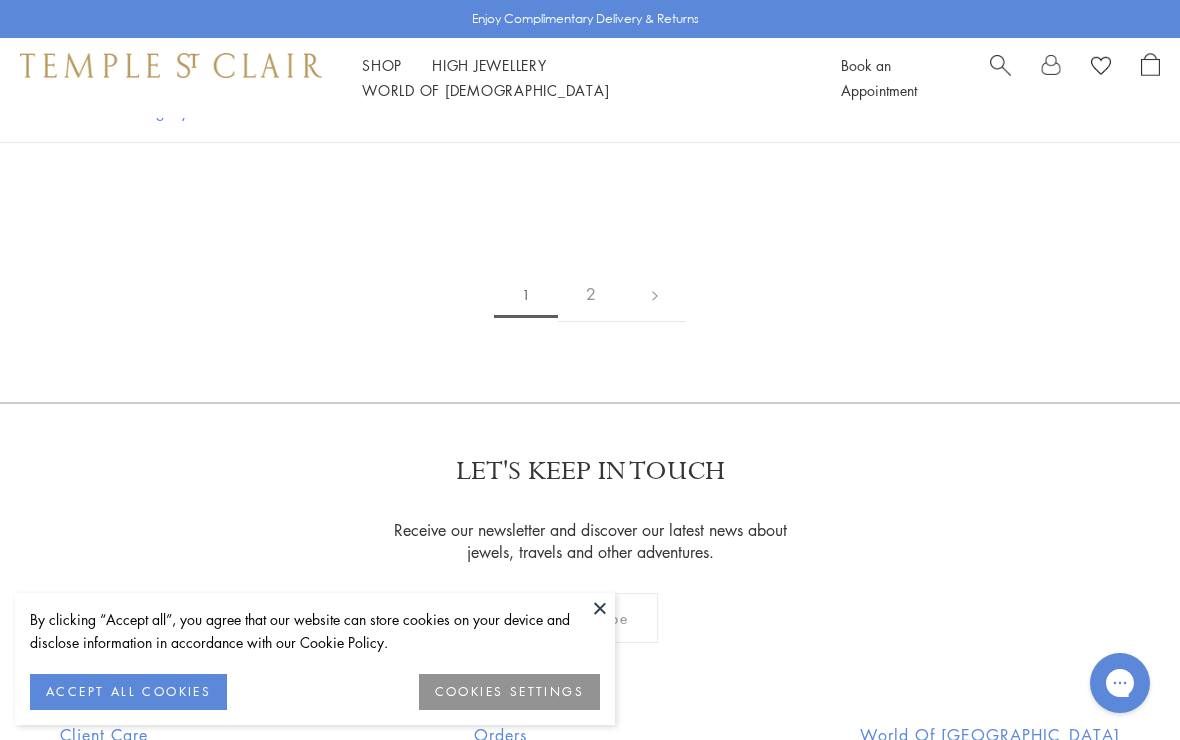 scroll, scrollTop: 10700, scrollLeft: 0, axis: vertical 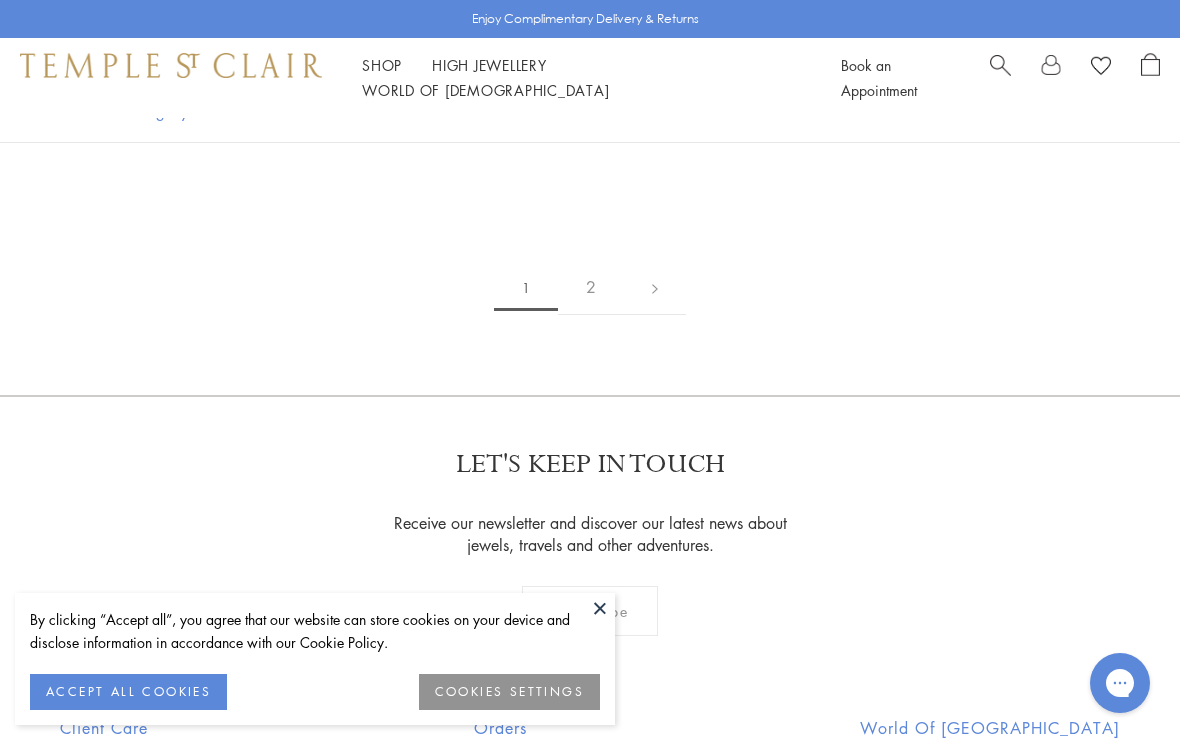 click on "2" at bounding box center (591, 287) 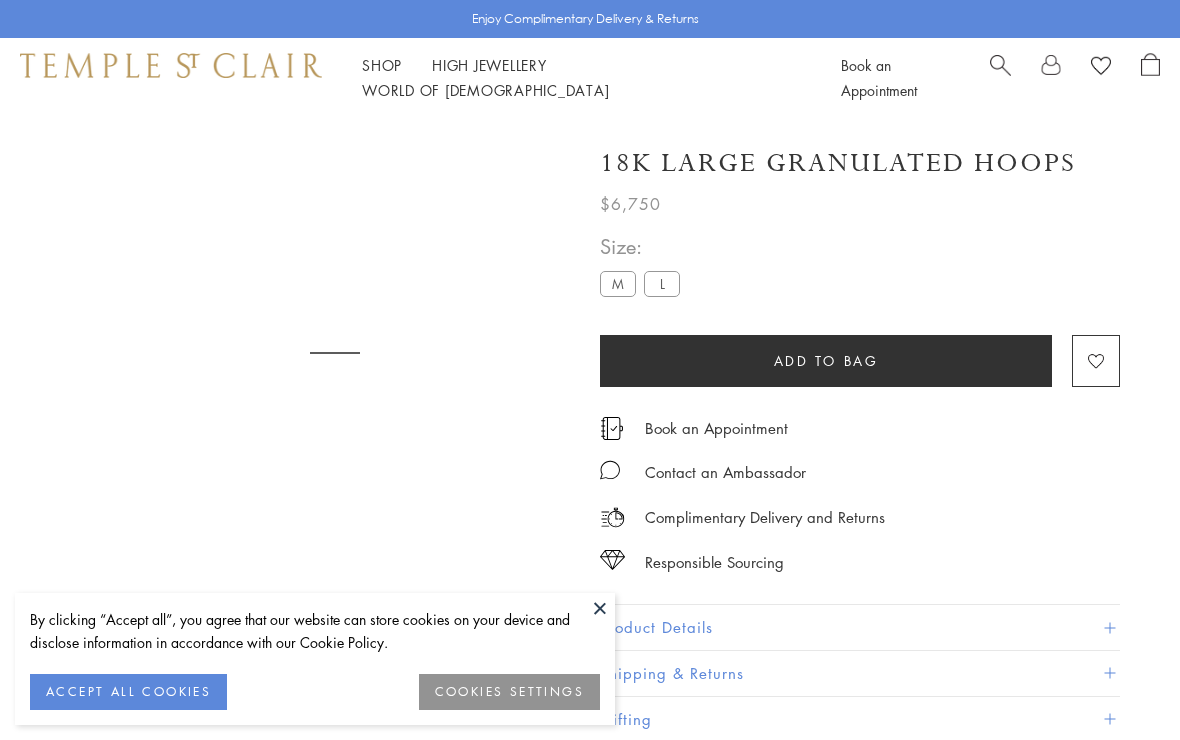 scroll, scrollTop: 313, scrollLeft: 0, axis: vertical 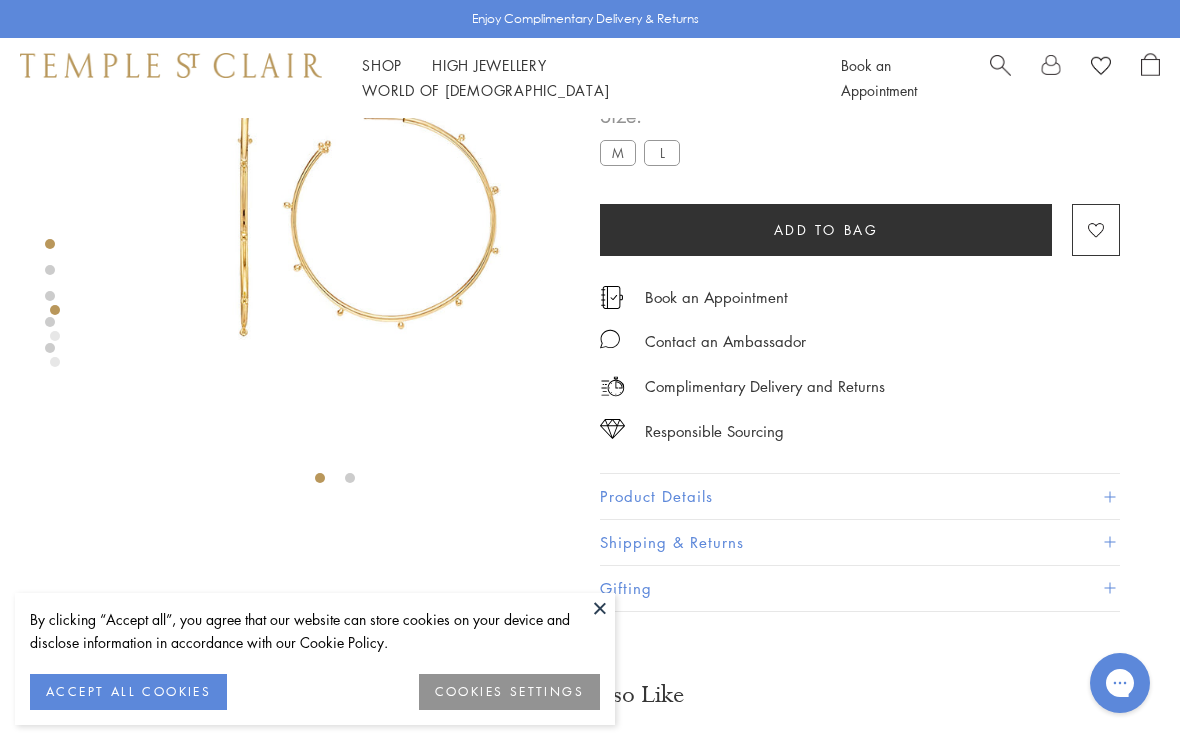 click on "Product Details" at bounding box center (860, 496) 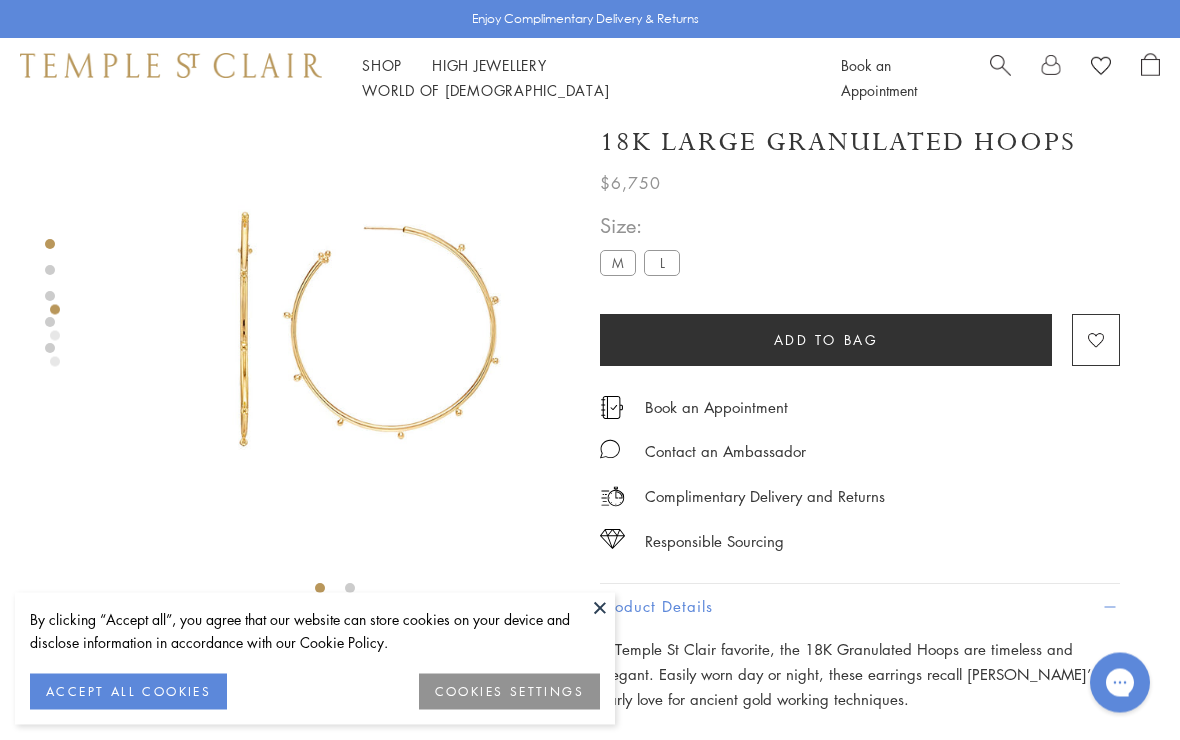 scroll, scrollTop: 0, scrollLeft: 0, axis: both 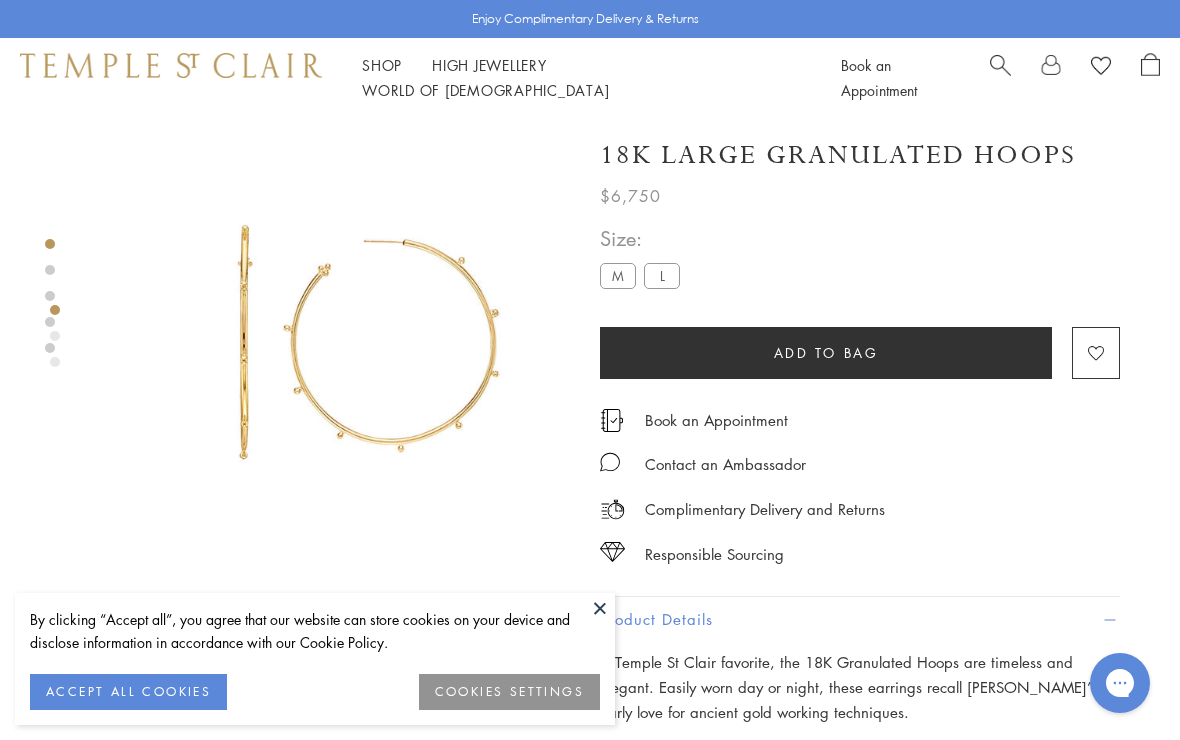 click at bounding box center (335, 353) 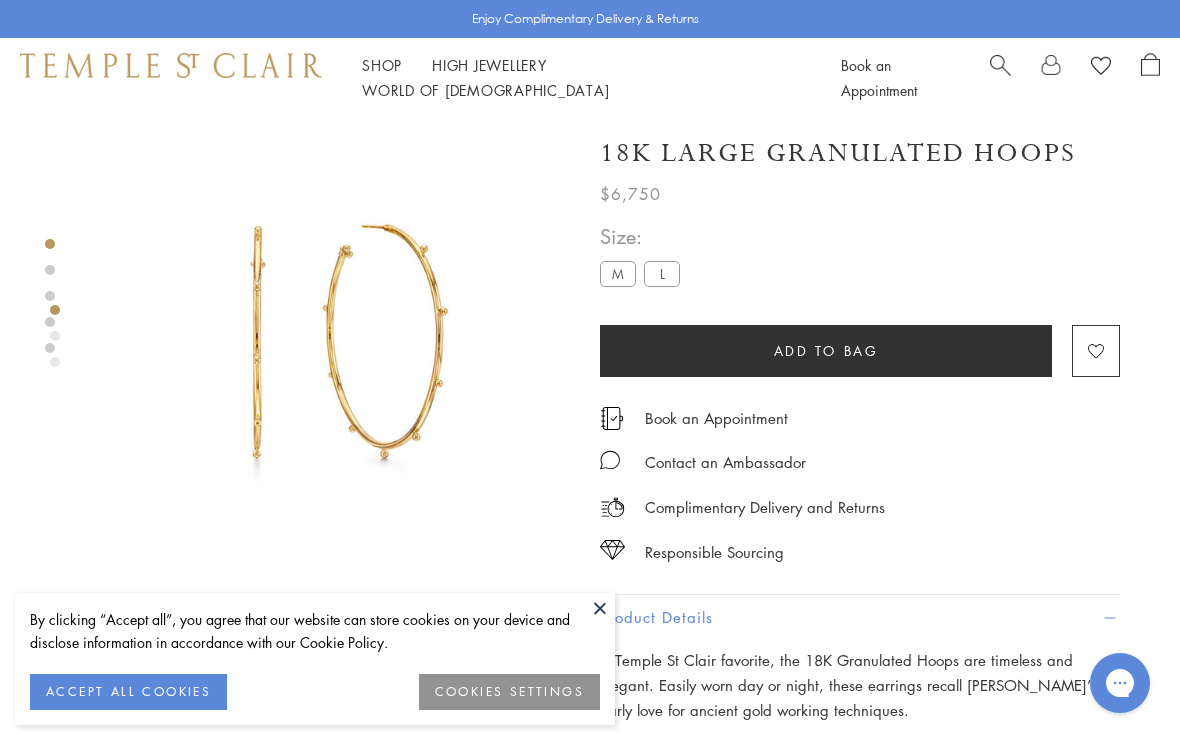 scroll, scrollTop: 0, scrollLeft: 0, axis: both 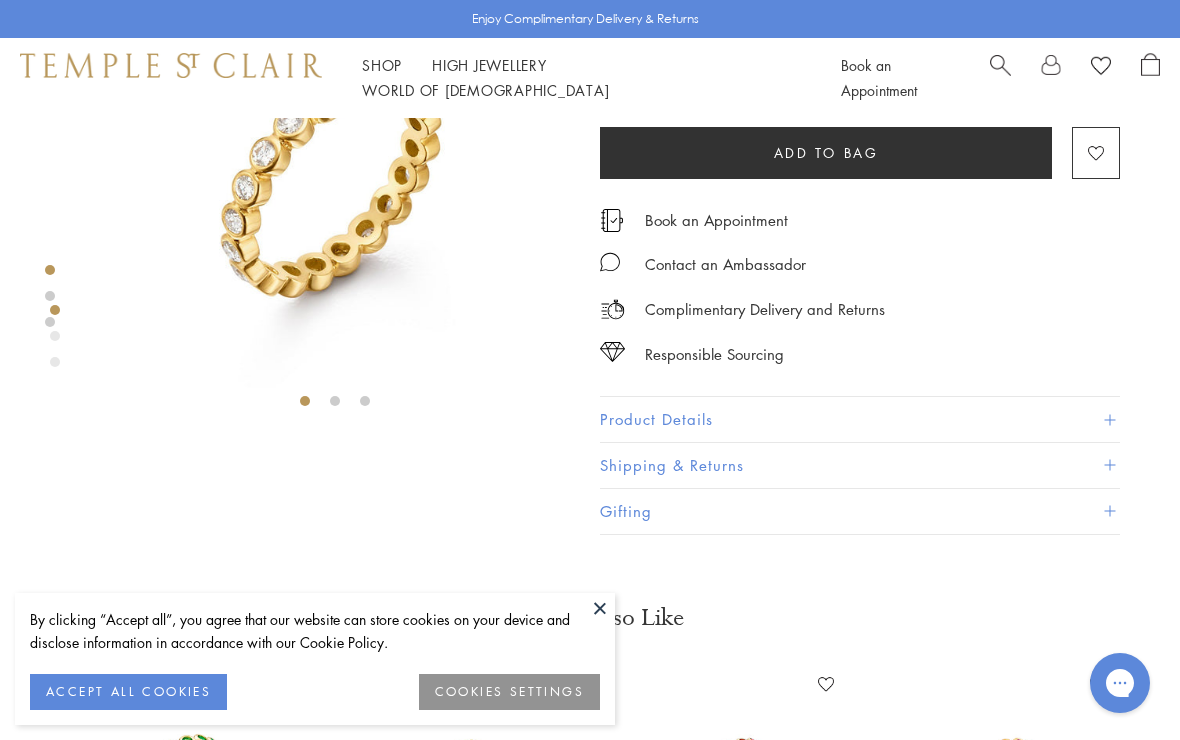 click on "Product Details" at bounding box center [860, 419] 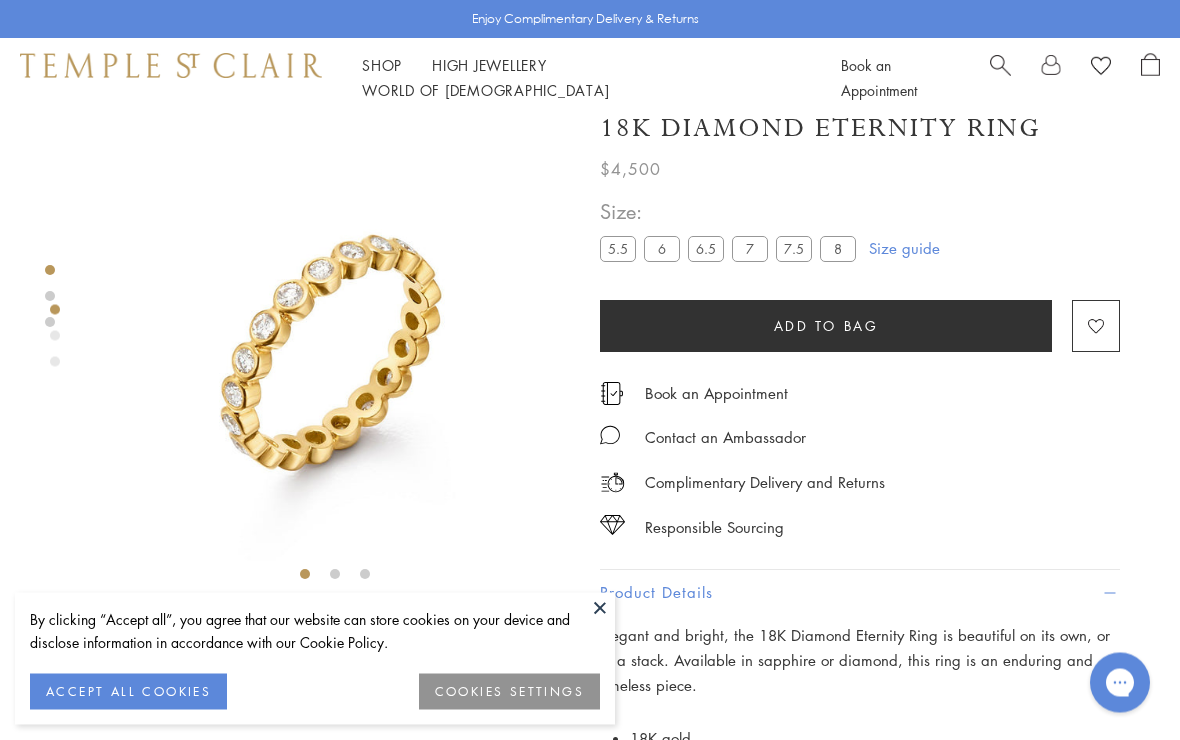 scroll, scrollTop: 0, scrollLeft: 0, axis: both 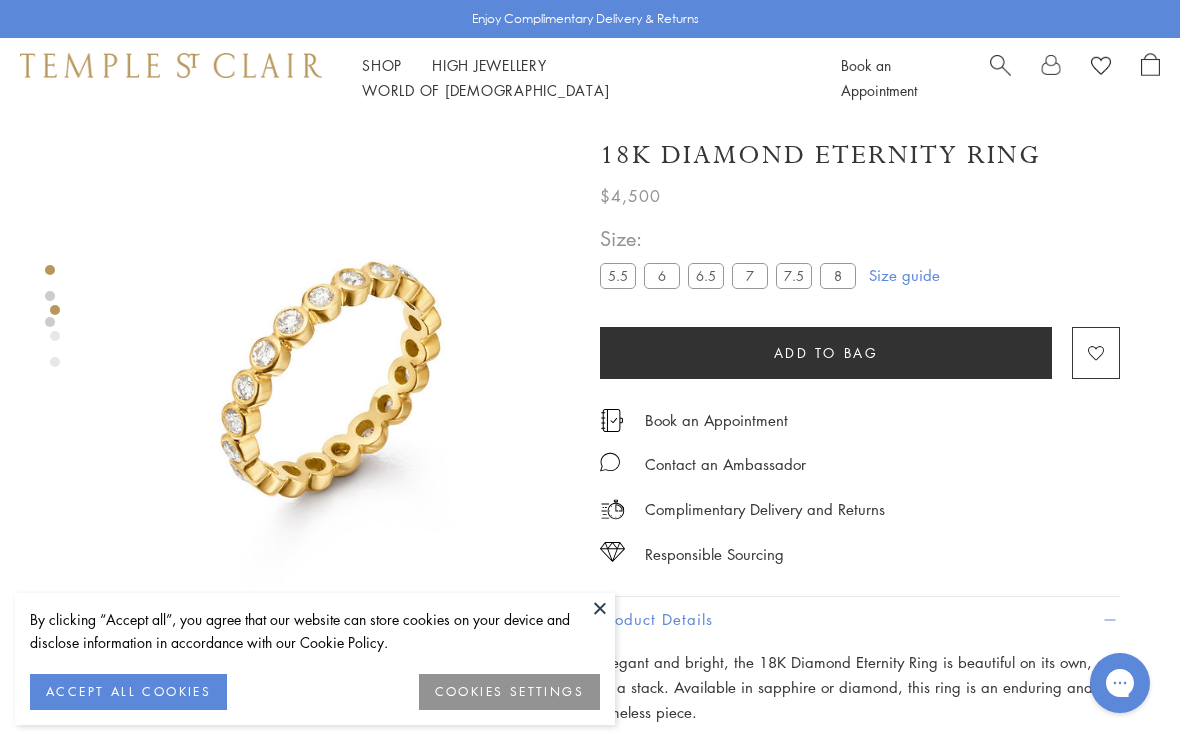 click at bounding box center (50, 296) 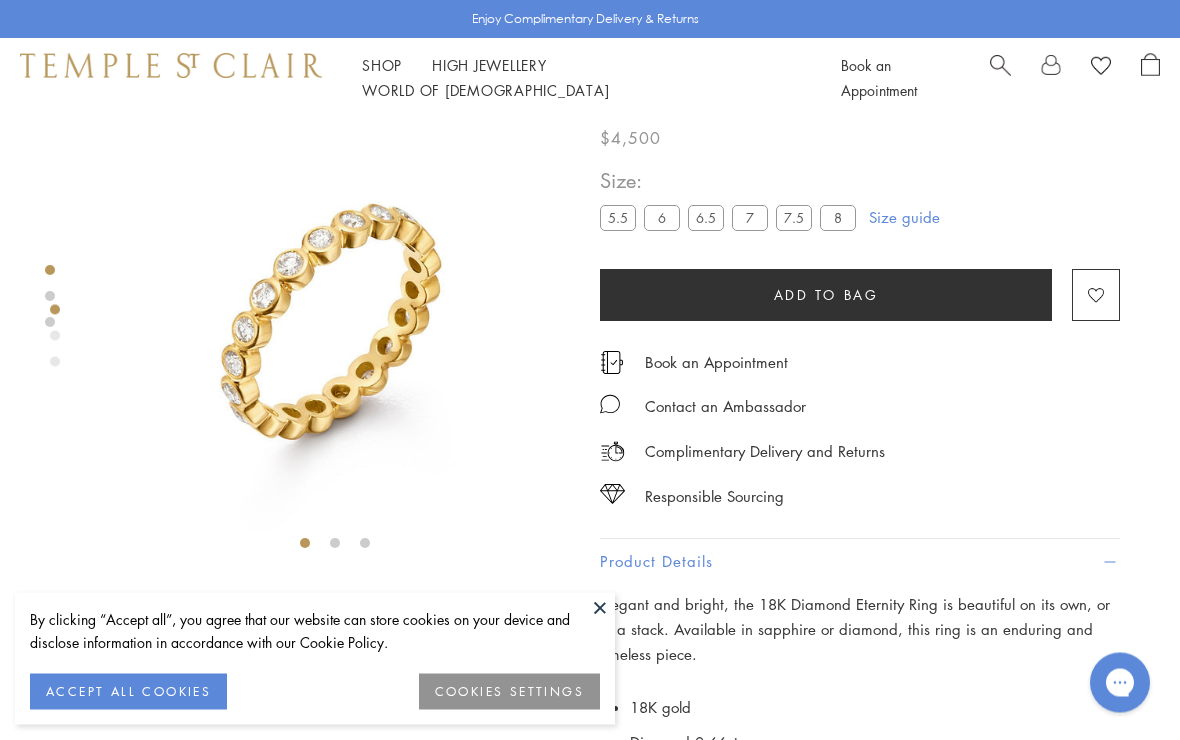 scroll, scrollTop: 63, scrollLeft: 0, axis: vertical 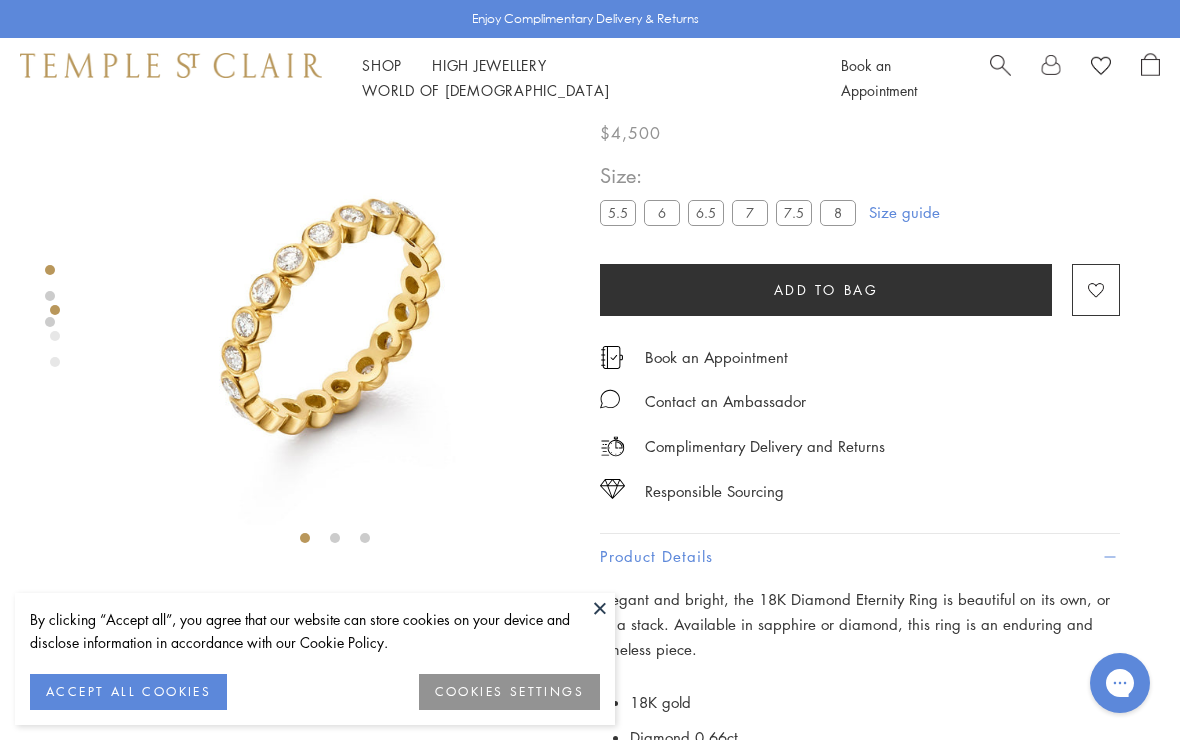 click at bounding box center (50, 322) 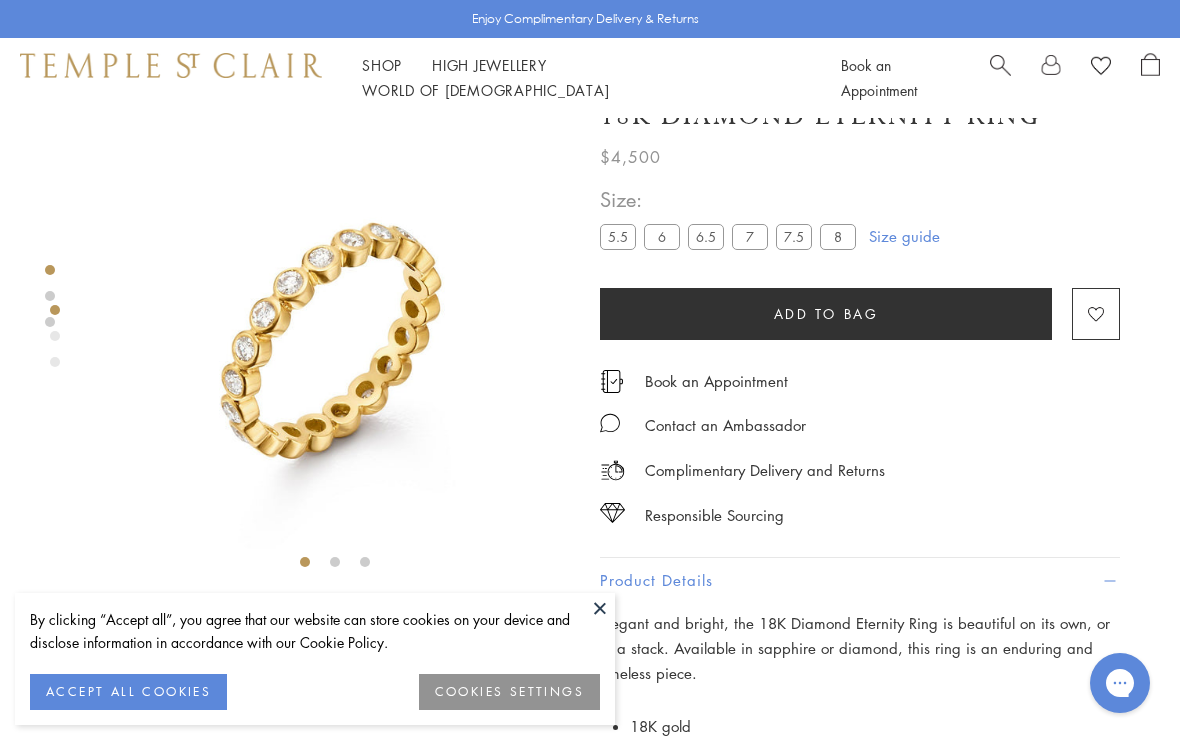 scroll, scrollTop: 38, scrollLeft: 0, axis: vertical 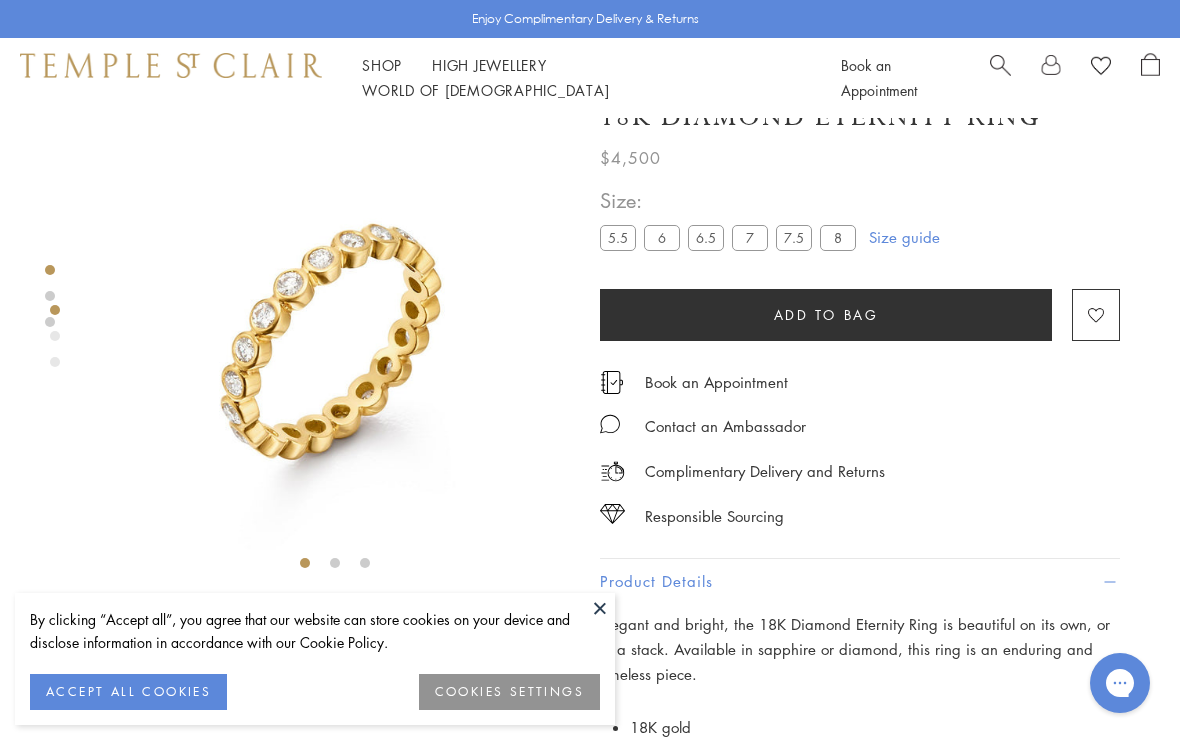 click at bounding box center [335, 330] 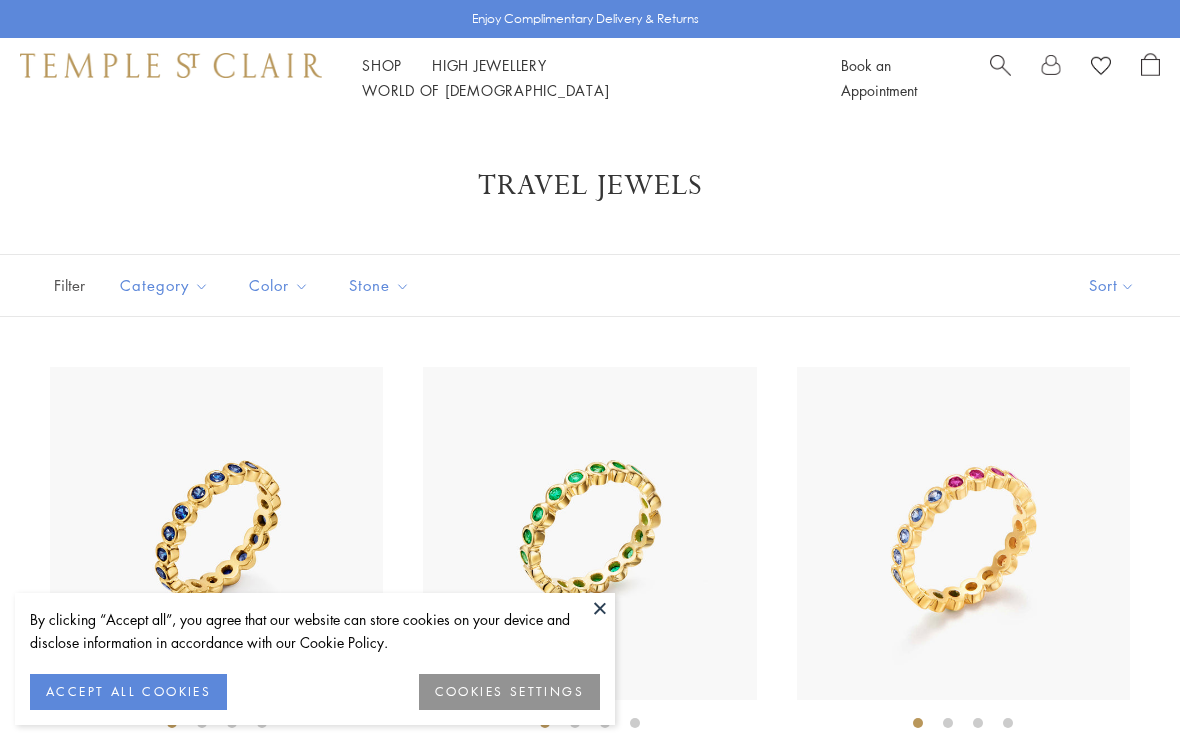 scroll, scrollTop: 0, scrollLeft: 0, axis: both 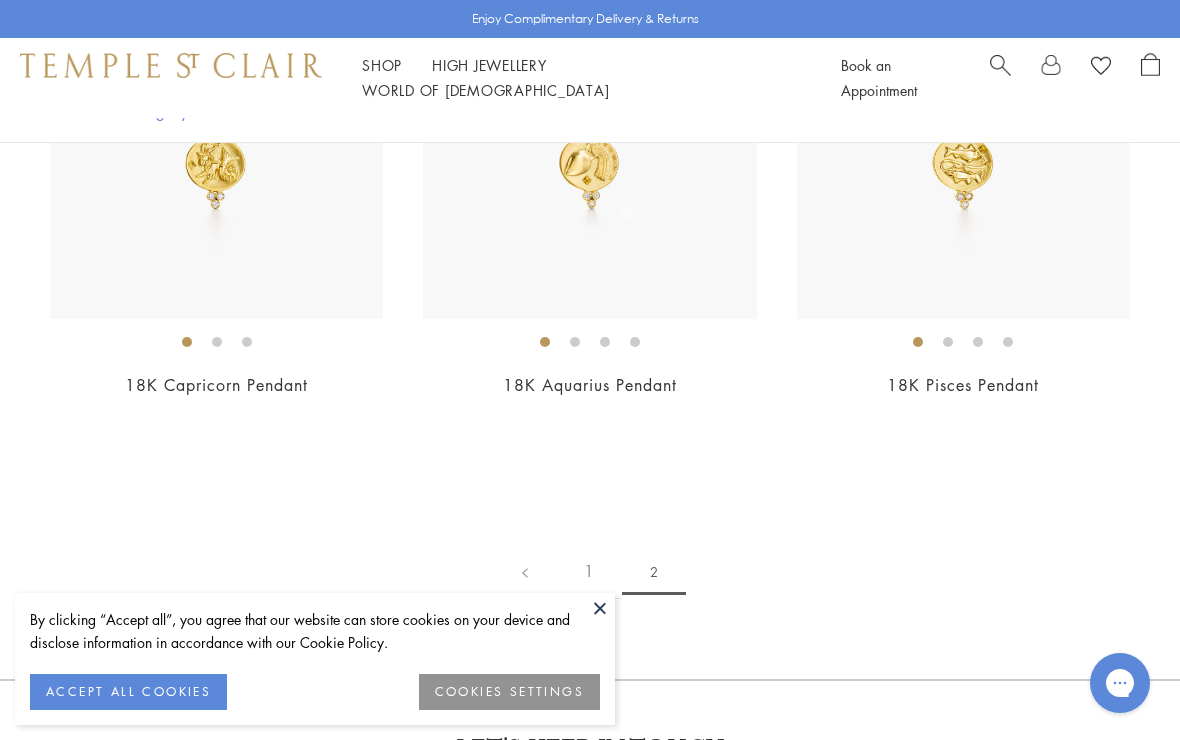 click on "High Jewellery High Jewellery" at bounding box center (489, 65) 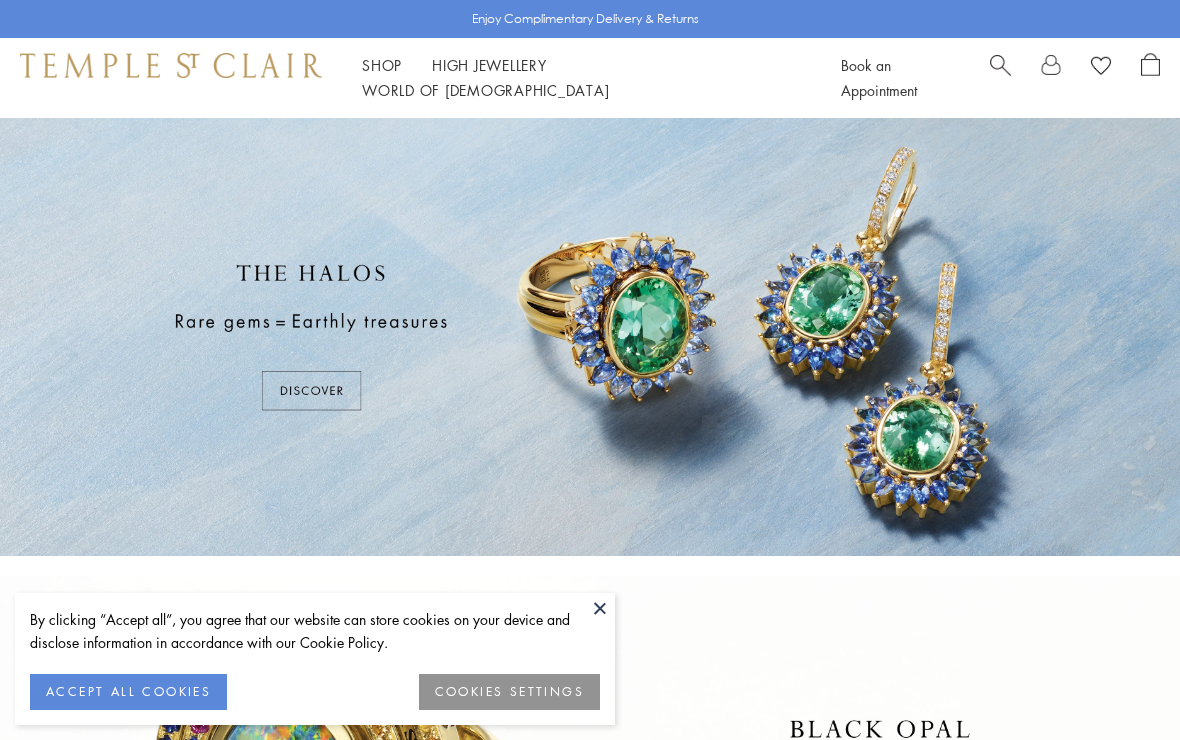 scroll, scrollTop: 0, scrollLeft: 0, axis: both 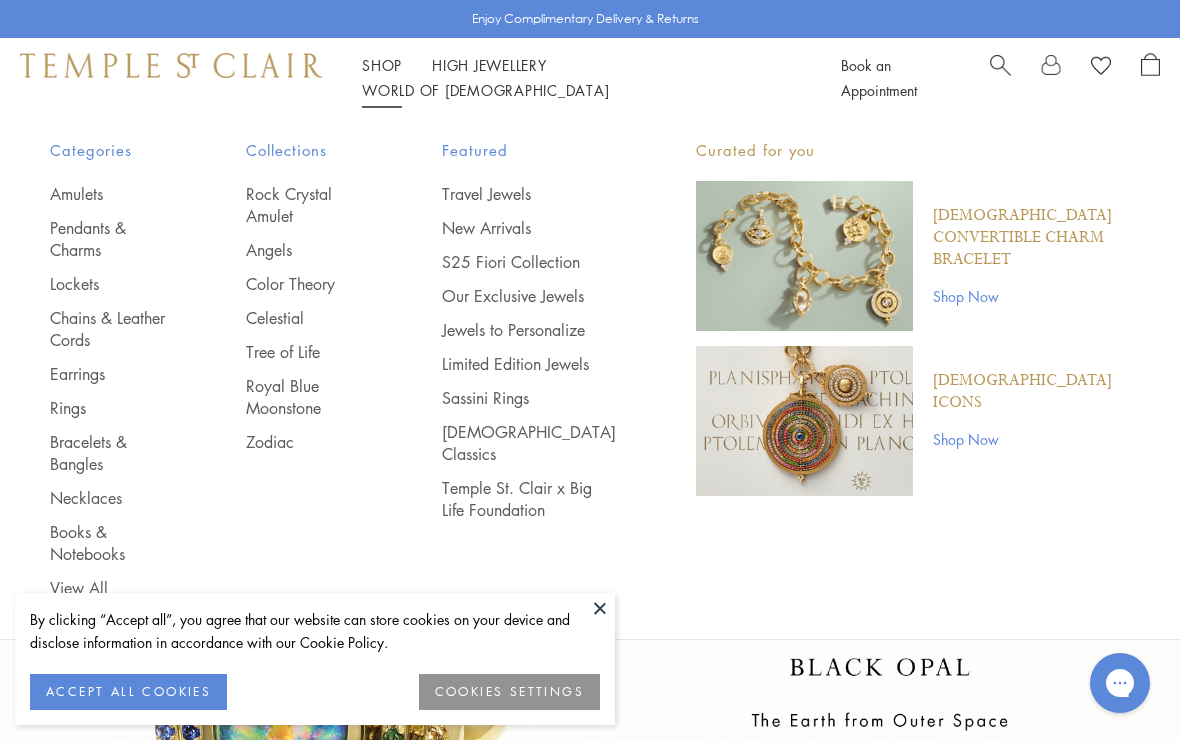 click on "Limited Edition Jewels" at bounding box center [529, 364] 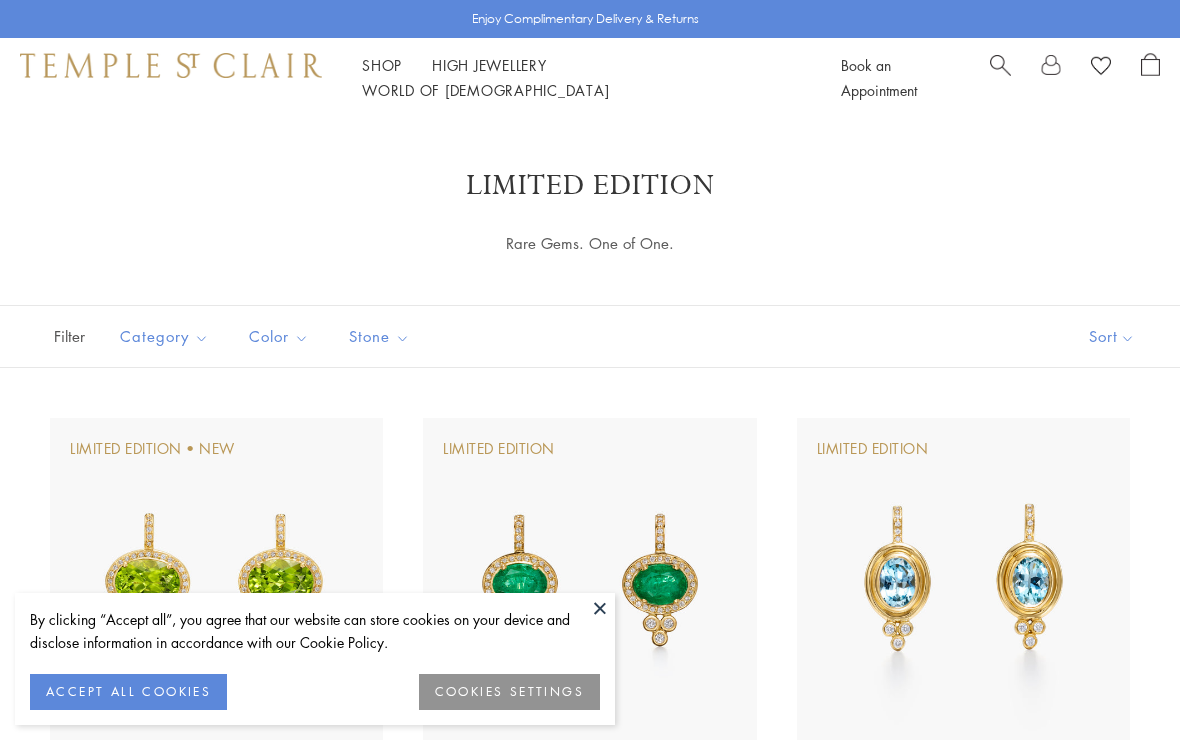 scroll, scrollTop: 0, scrollLeft: 0, axis: both 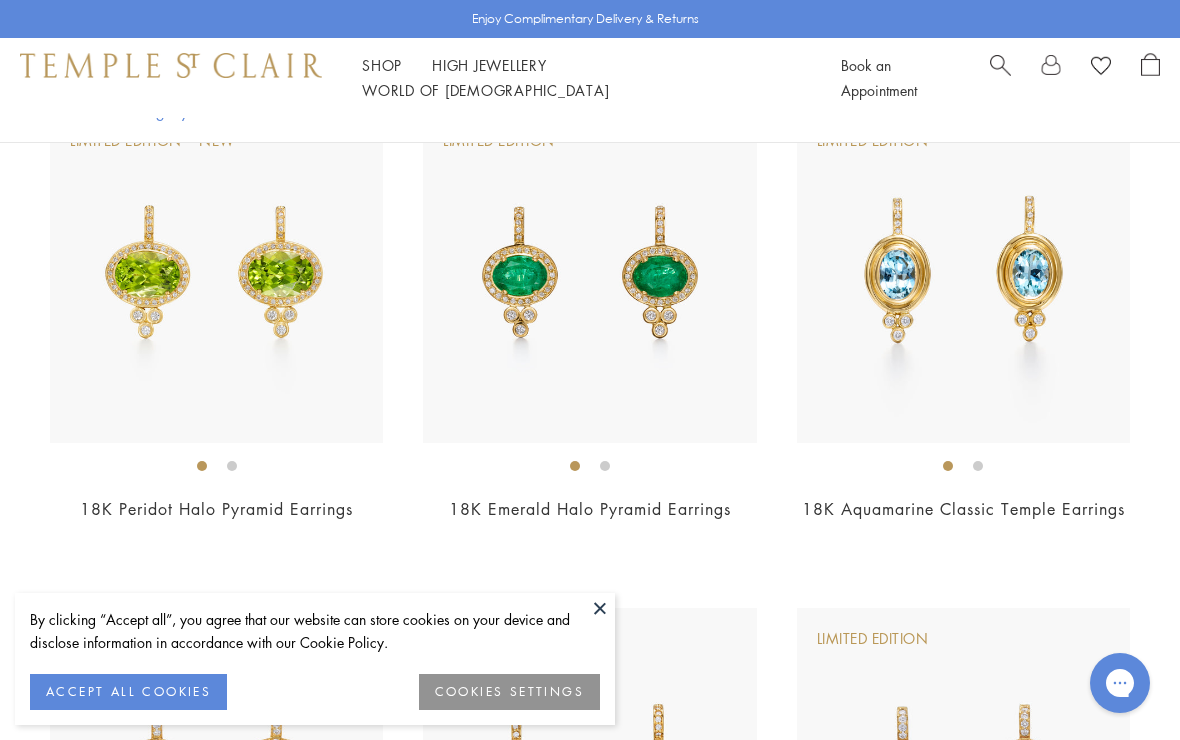 click at bounding box center [963, 276] 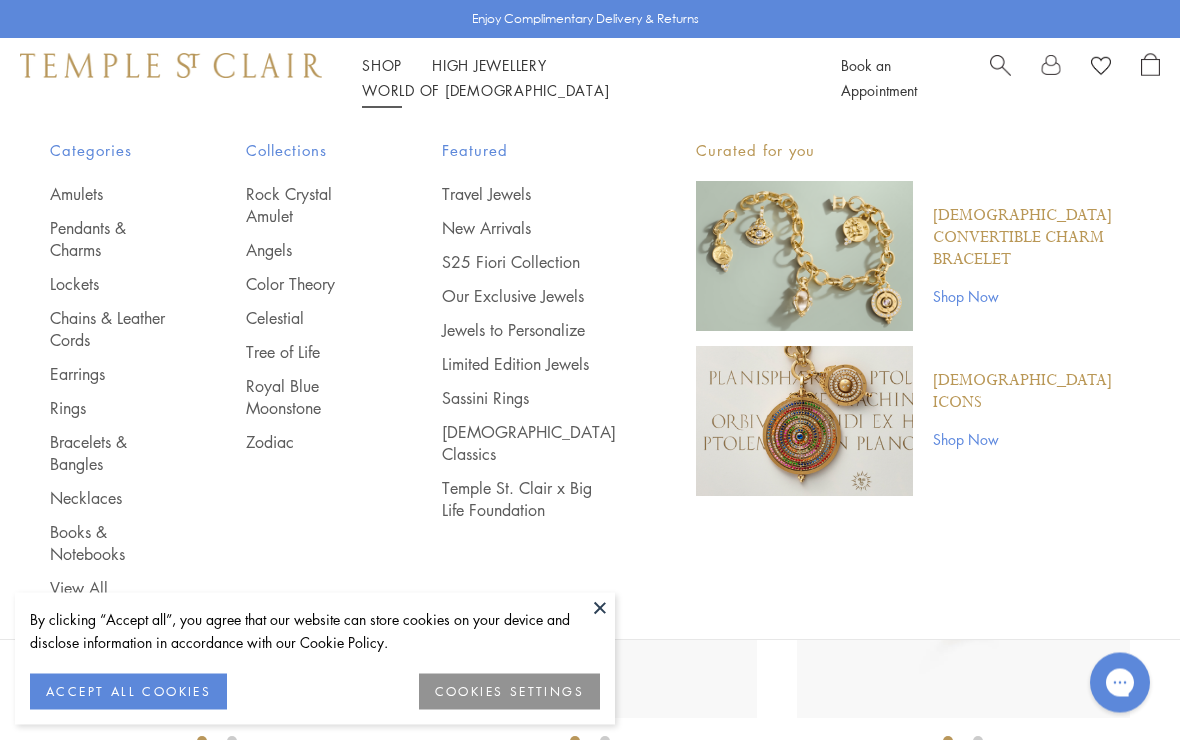 scroll, scrollTop: 4135, scrollLeft: 0, axis: vertical 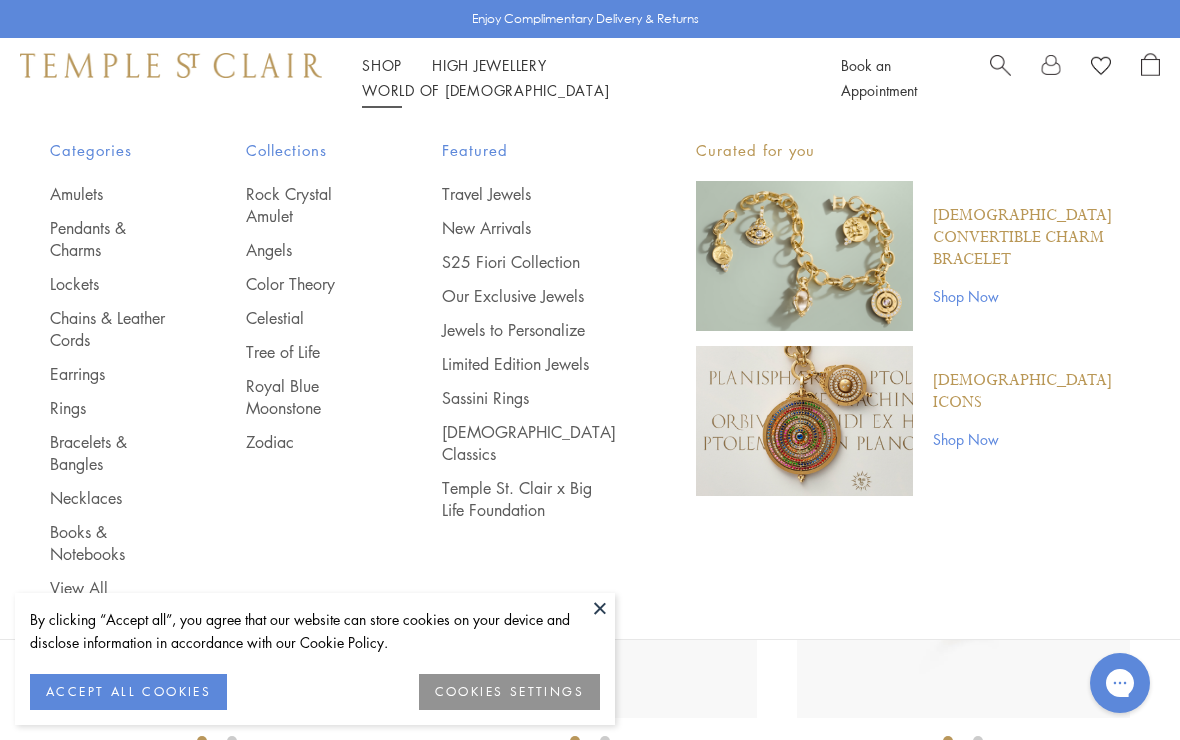 click on "Earrings" at bounding box center [108, 374] 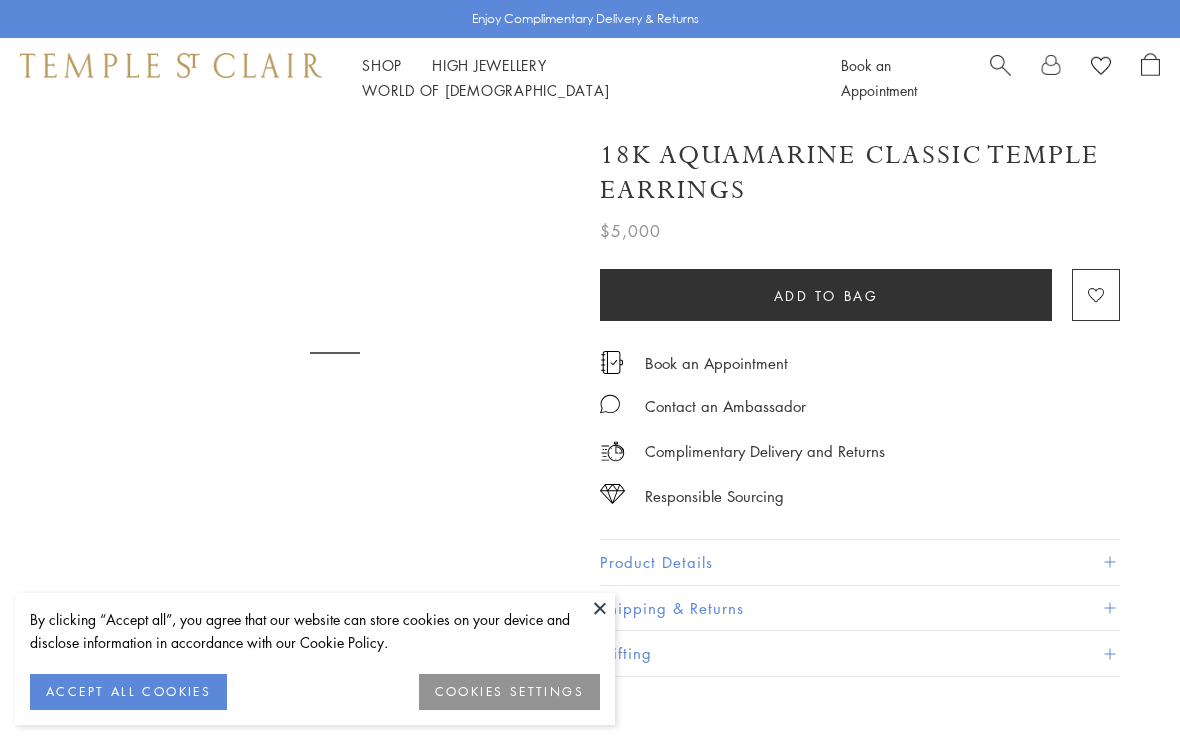 scroll, scrollTop: 0, scrollLeft: 0, axis: both 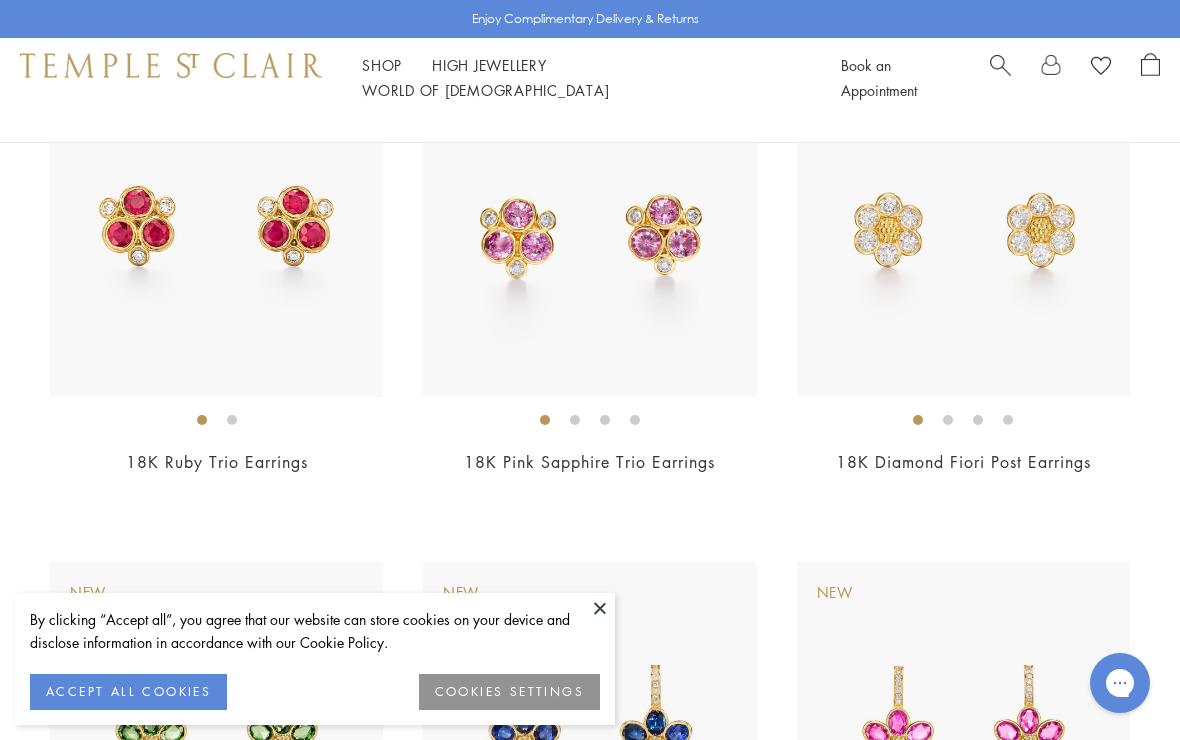 click on "18K Ruby Trio Earrings
$7,900" at bounding box center [216, 476] 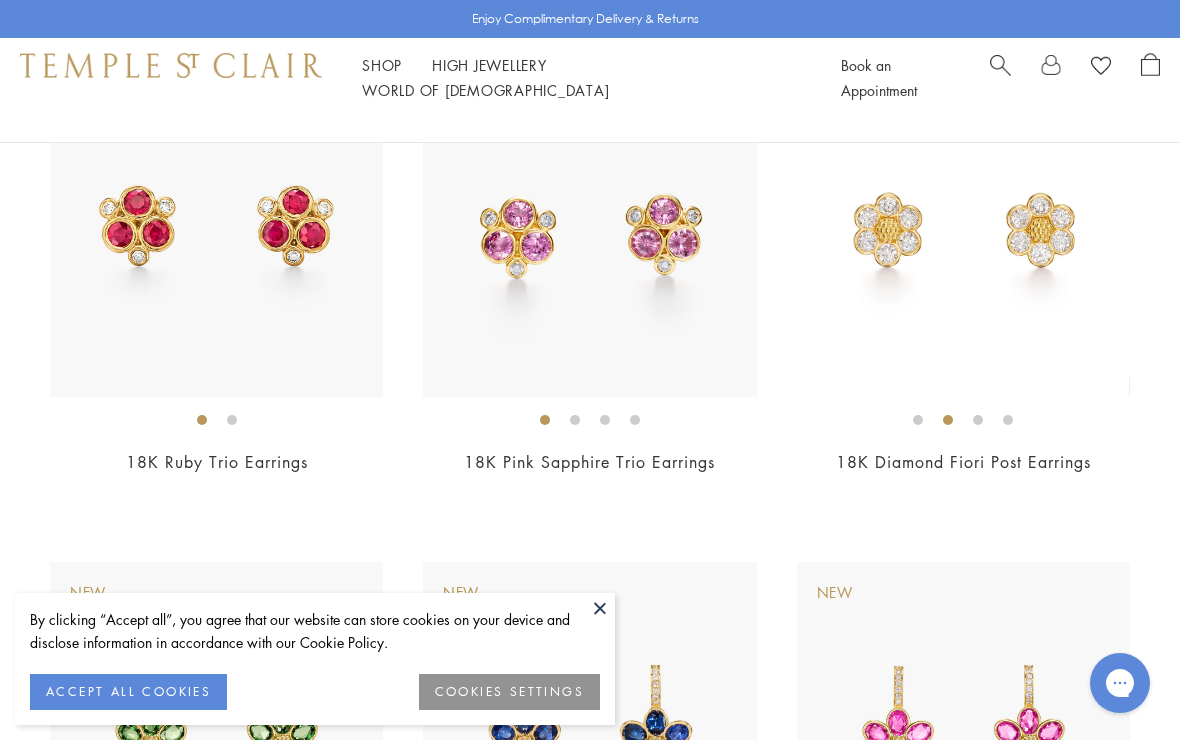 click at bounding box center [978, 420] 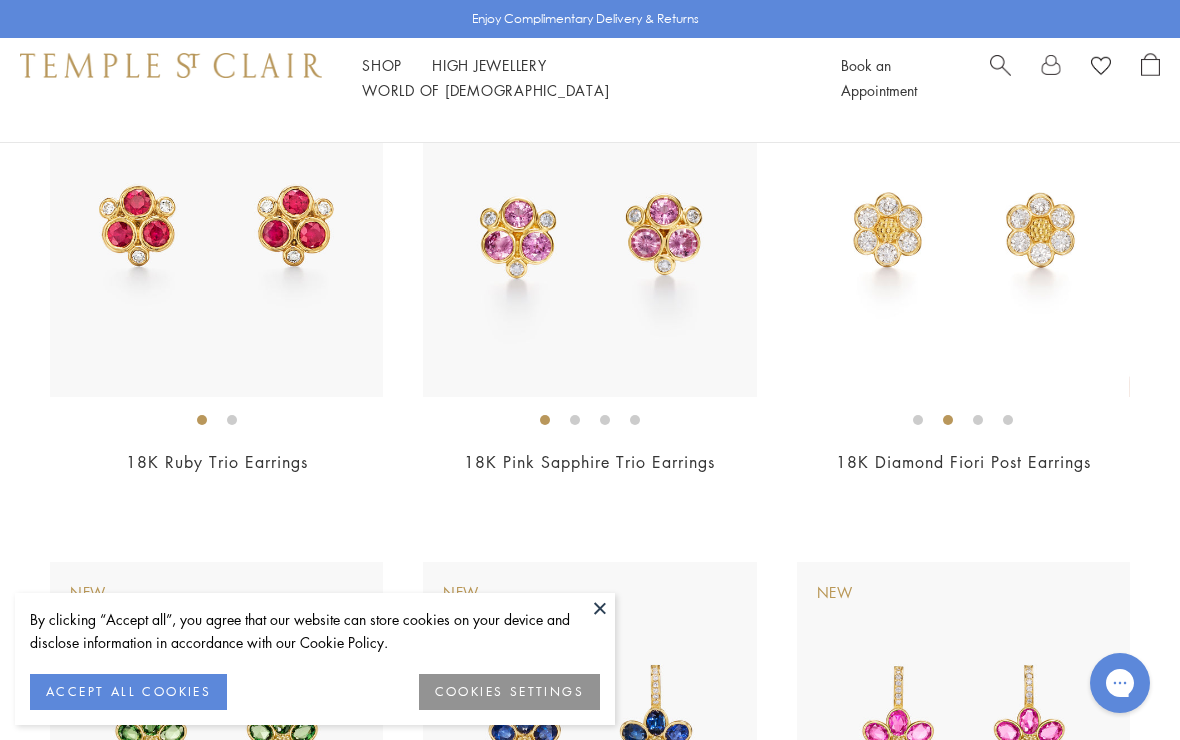 click at bounding box center (978, 420) 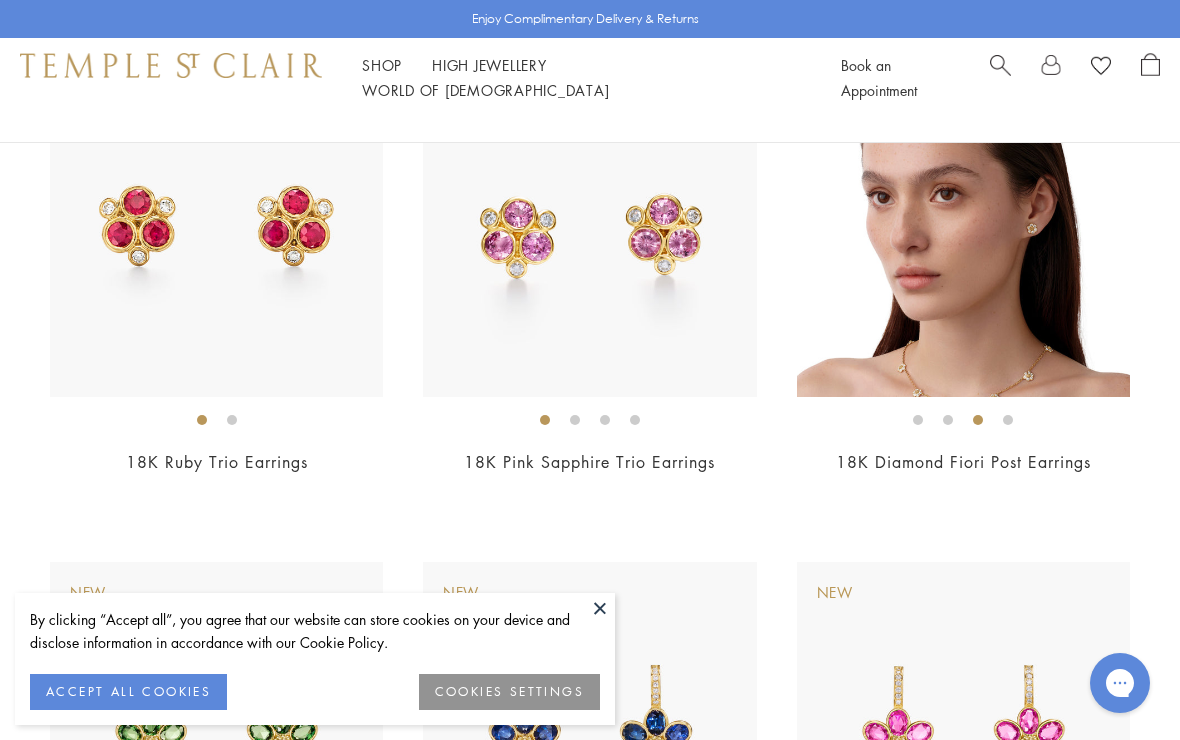 click at bounding box center (962, 229) 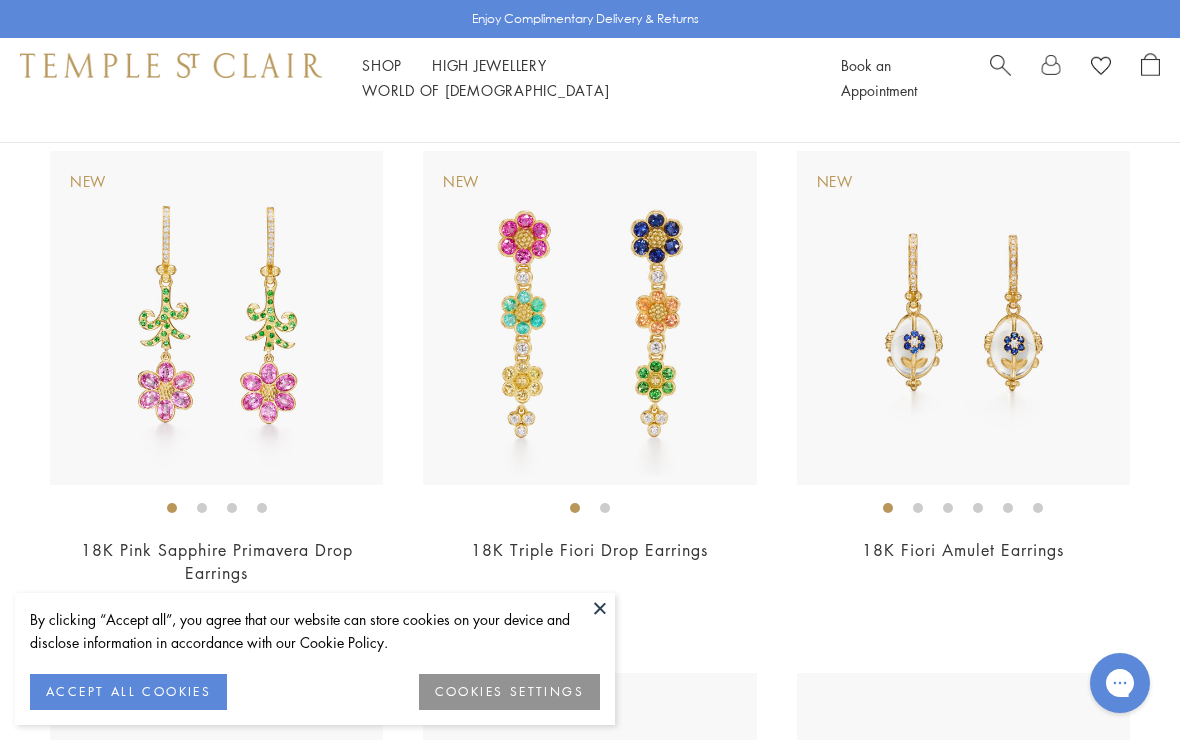 scroll, scrollTop: 2732, scrollLeft: 0, axis: vertical 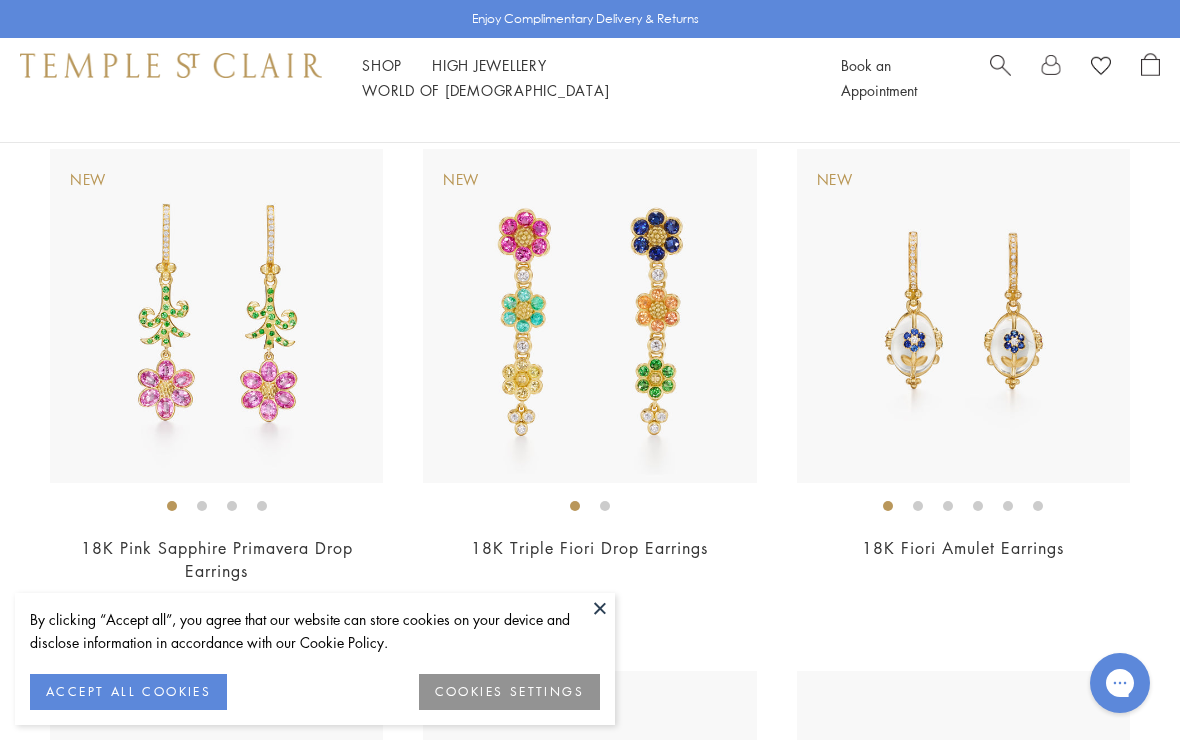click at bounding box center (963, 315) 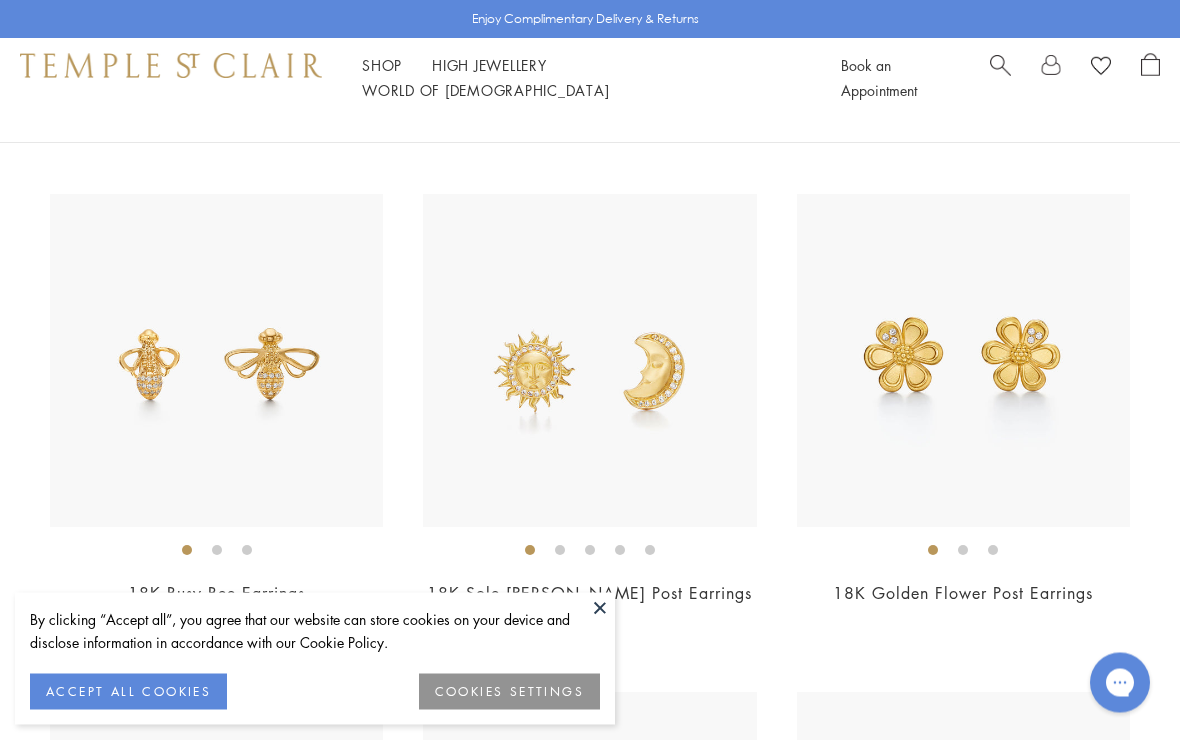 scroll, scrollTop: 5203, scrollLeft: 0, axis: vertical 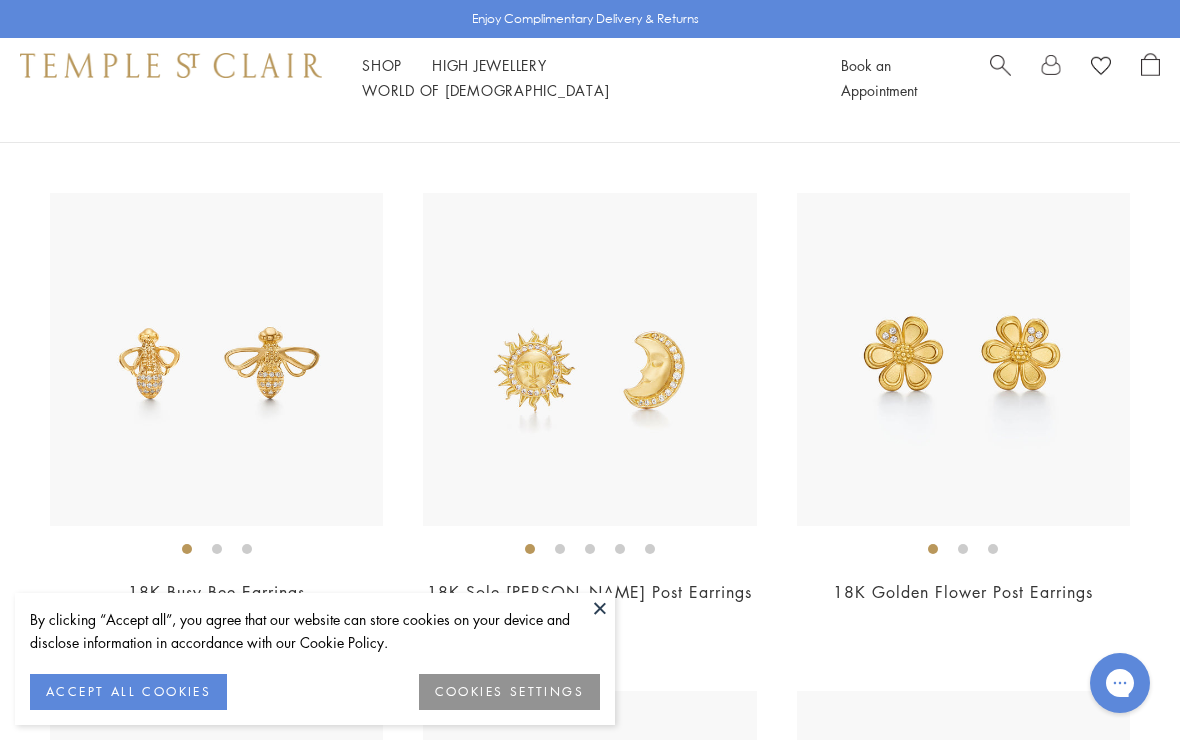 click at bounding box center (963, 359) 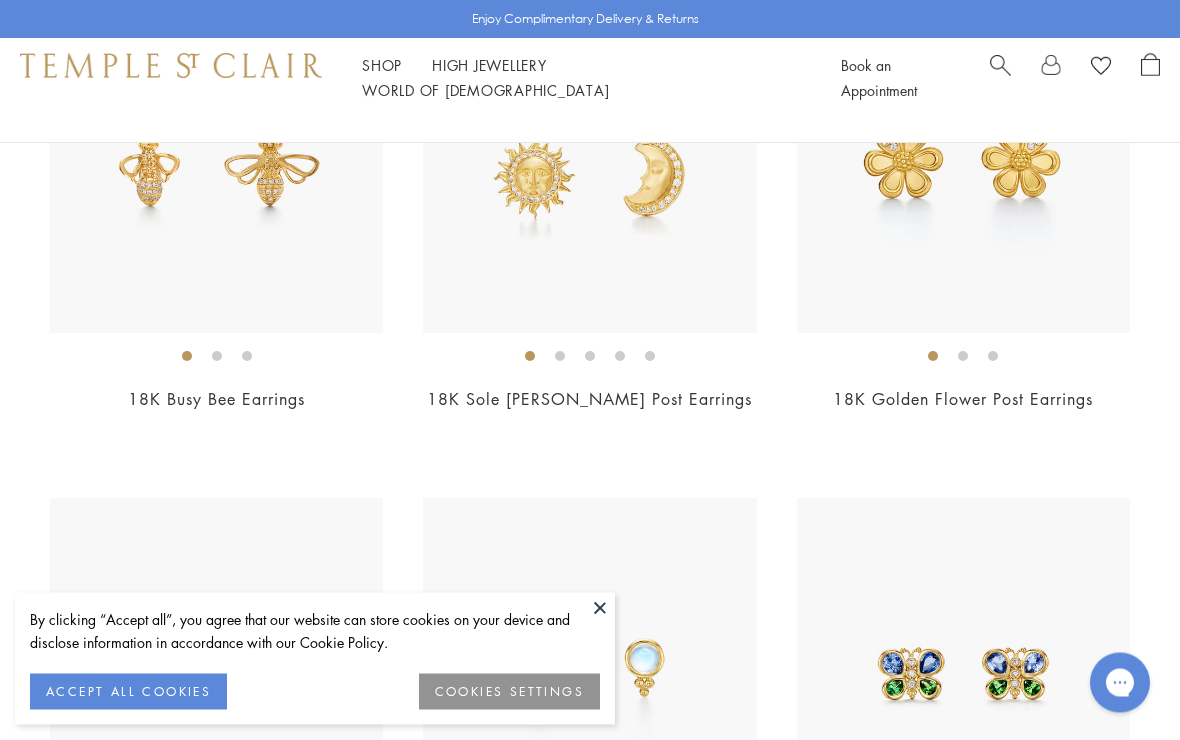 scroll, scrollTop: 5229, scrollLeft: 0, axis: vertical 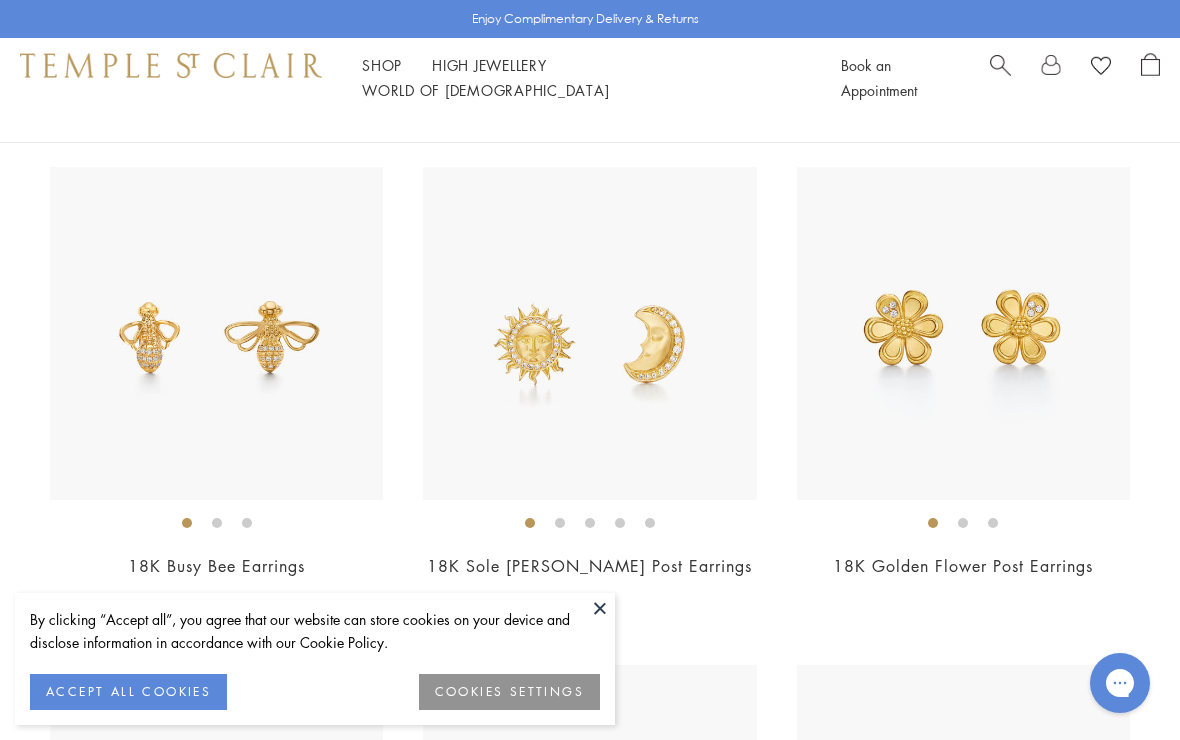 click at bounding box center (963, 333) 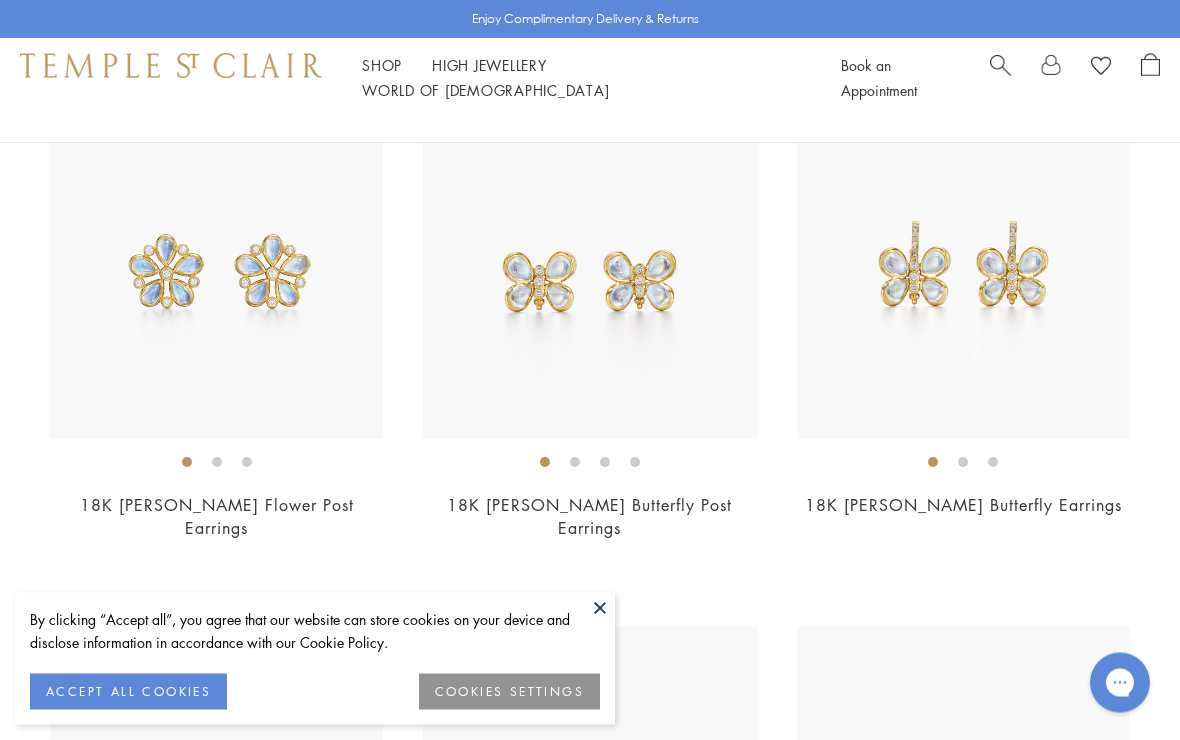 scroll, scrollTop: 6289, scrollLeft: 0, axis: vertical 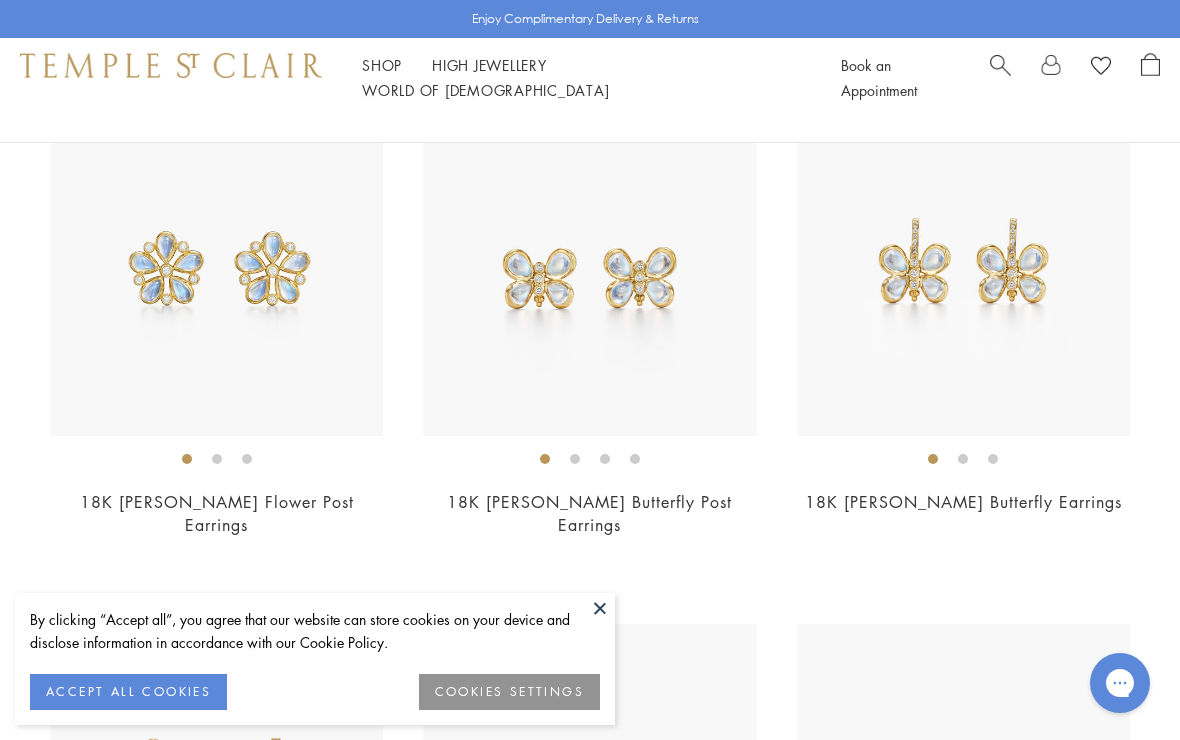 click at bounding box center [216, 269] 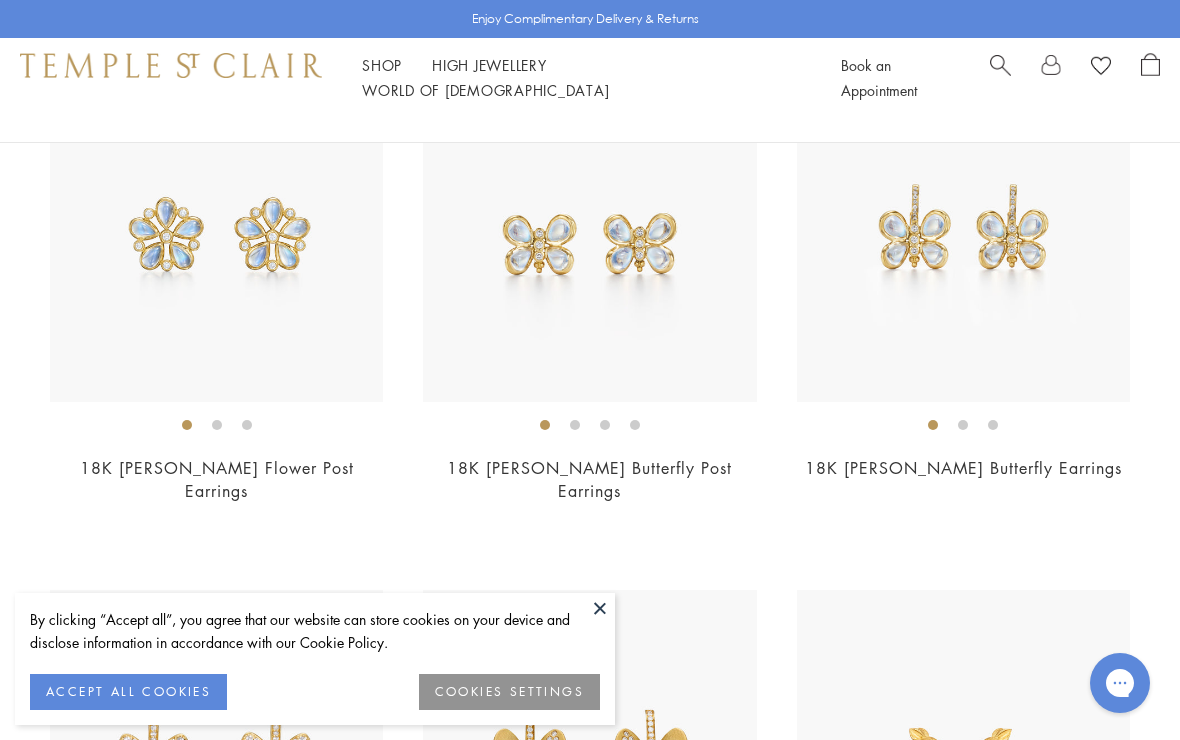 scroll, scrollTop: 6208, scrollLeft: 0, axis: vertical 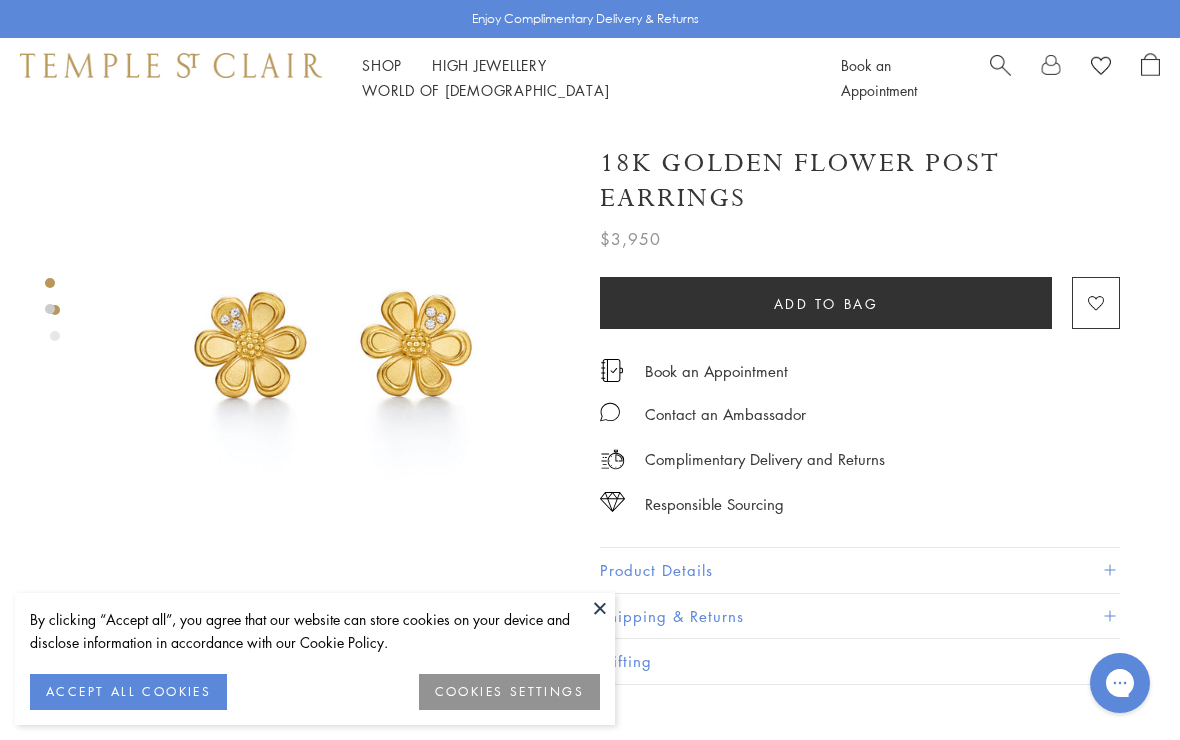 click at bounding box center (335, 353) 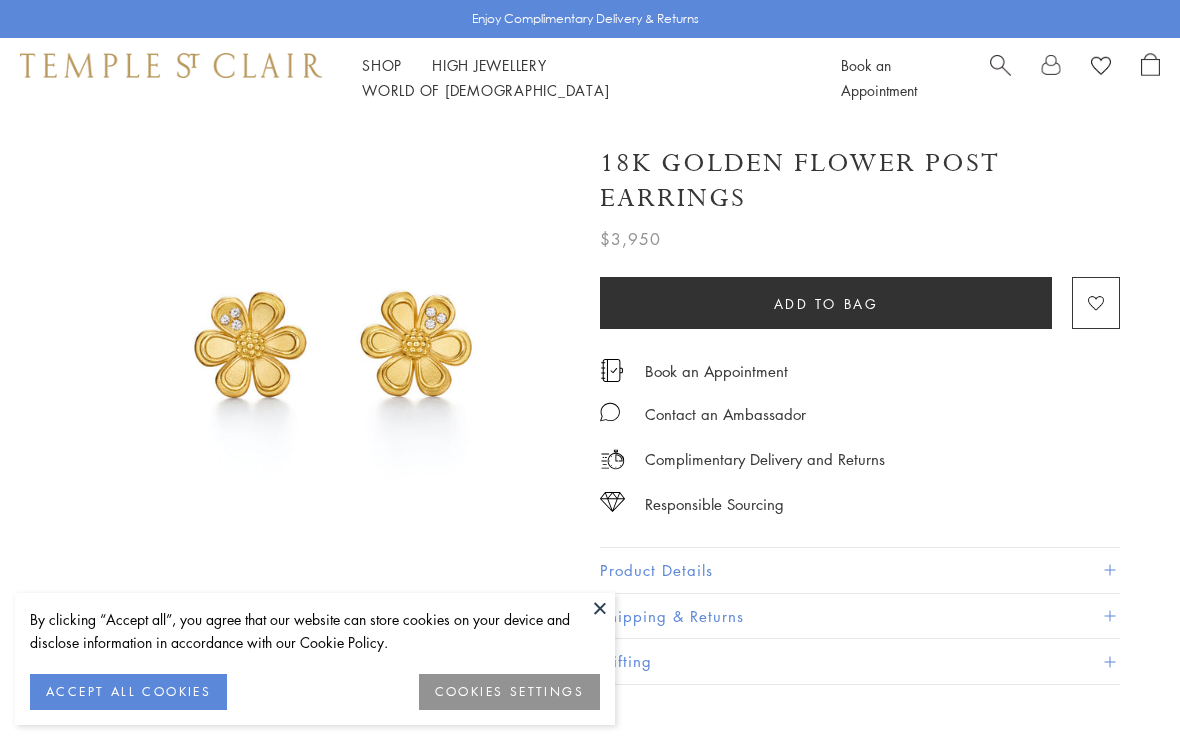 scroll, scrollTop: 0, scrollLeft: 0, axis: both 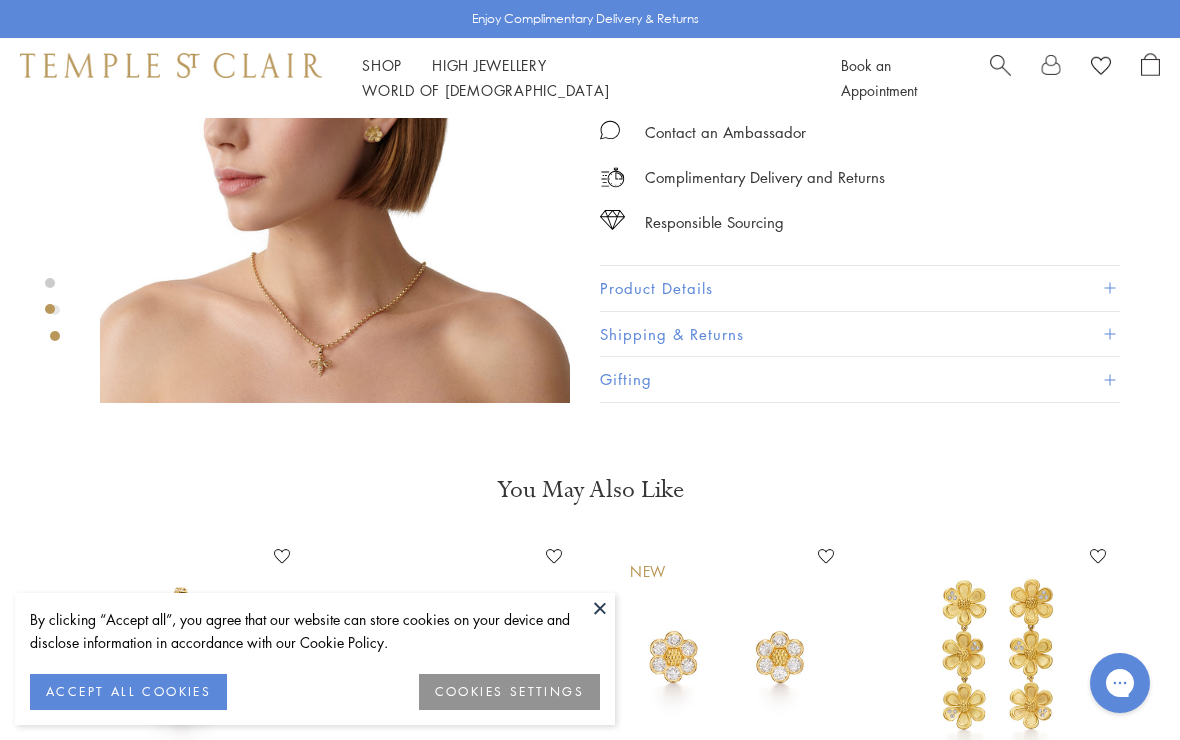 click on "Product Details" at bounding box center (860, 288) 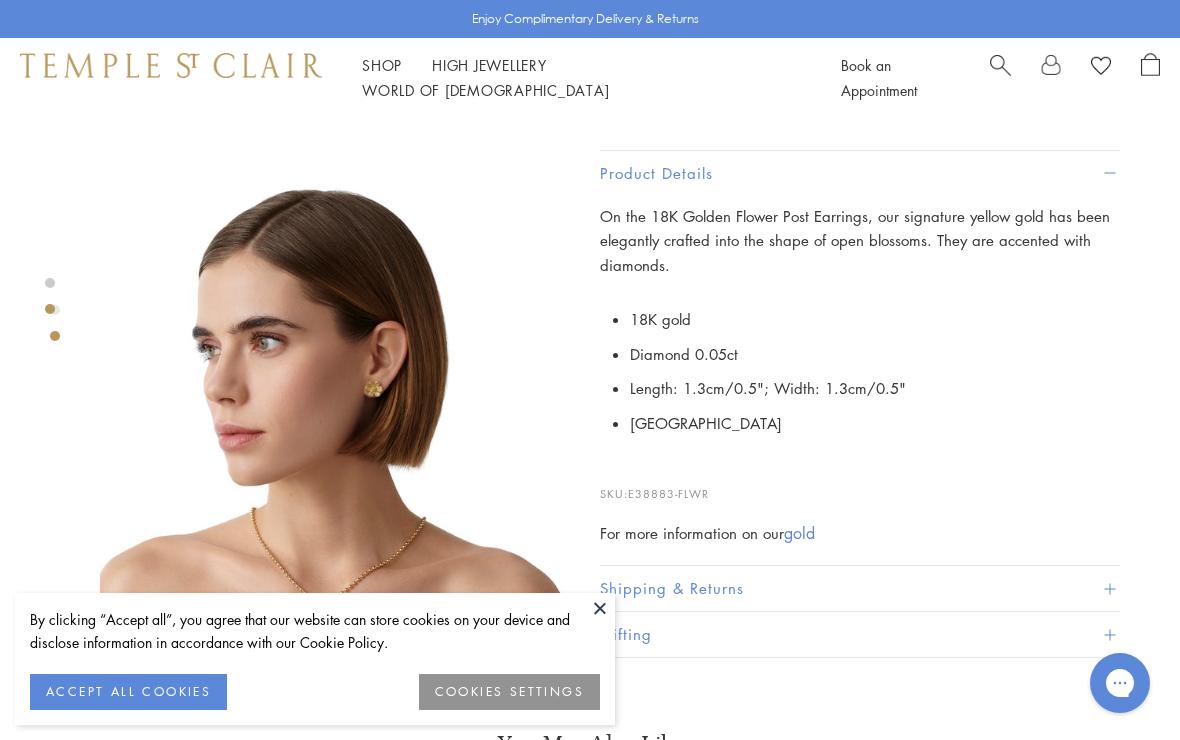 scroll, scrollTop: 424, scrollLeft: 0, axis: vertical 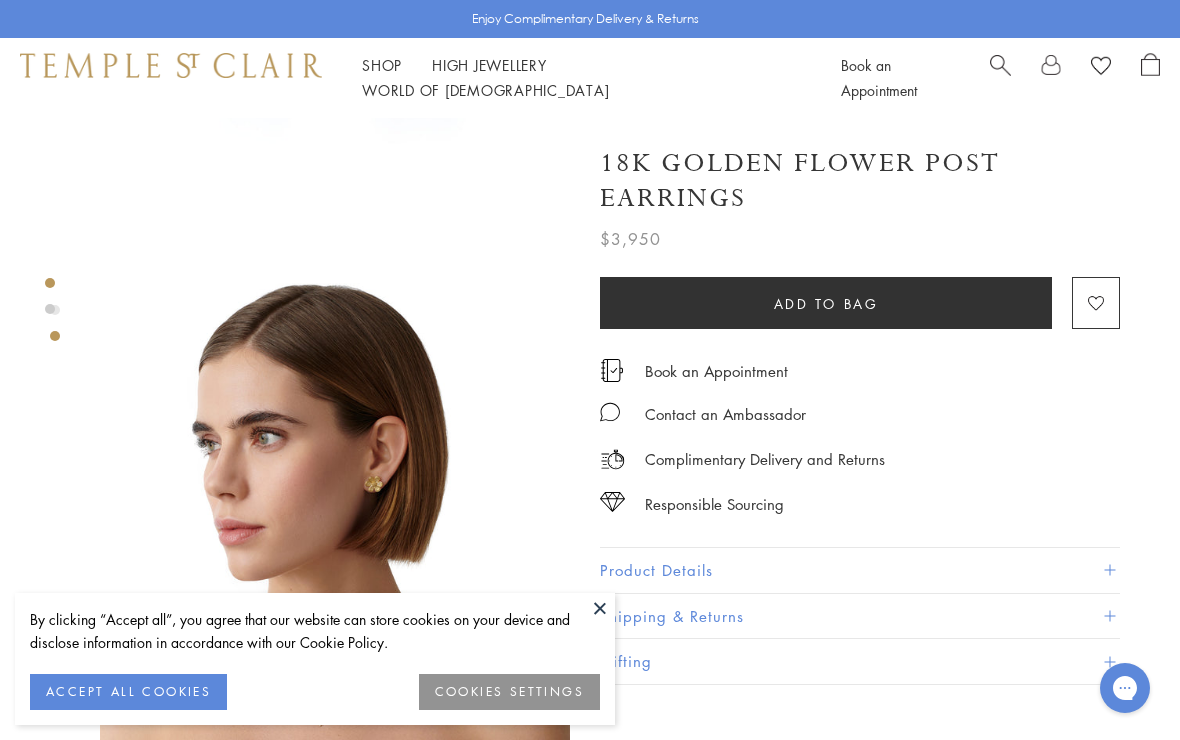 click at bounding box center [335, 518] 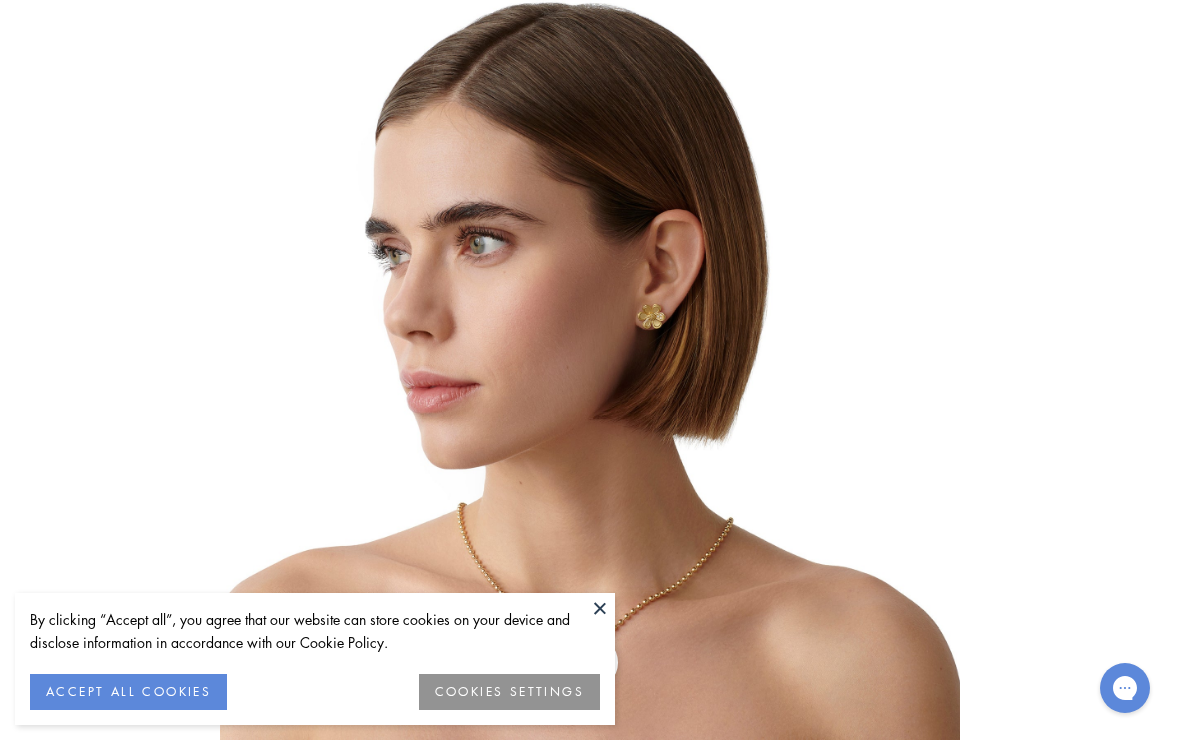 click at bounding box center [600, 608] 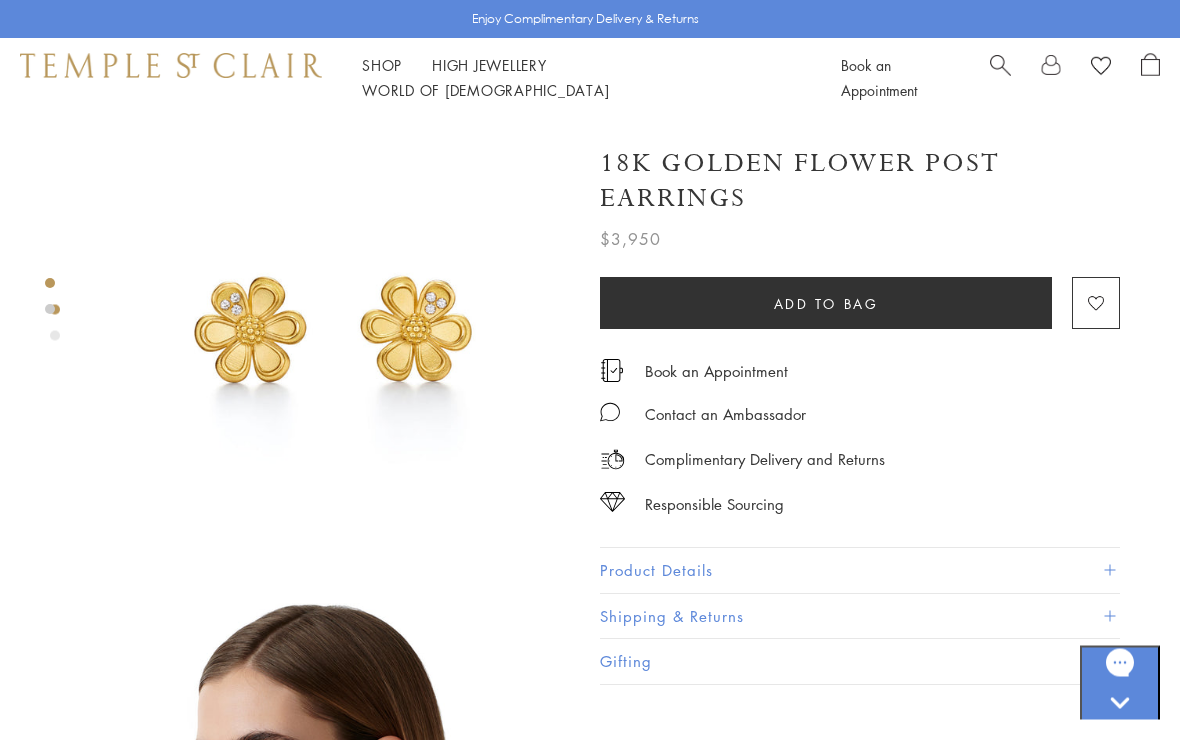 scroll, scrollTop: 0, scrollLeft: 0, axis: both 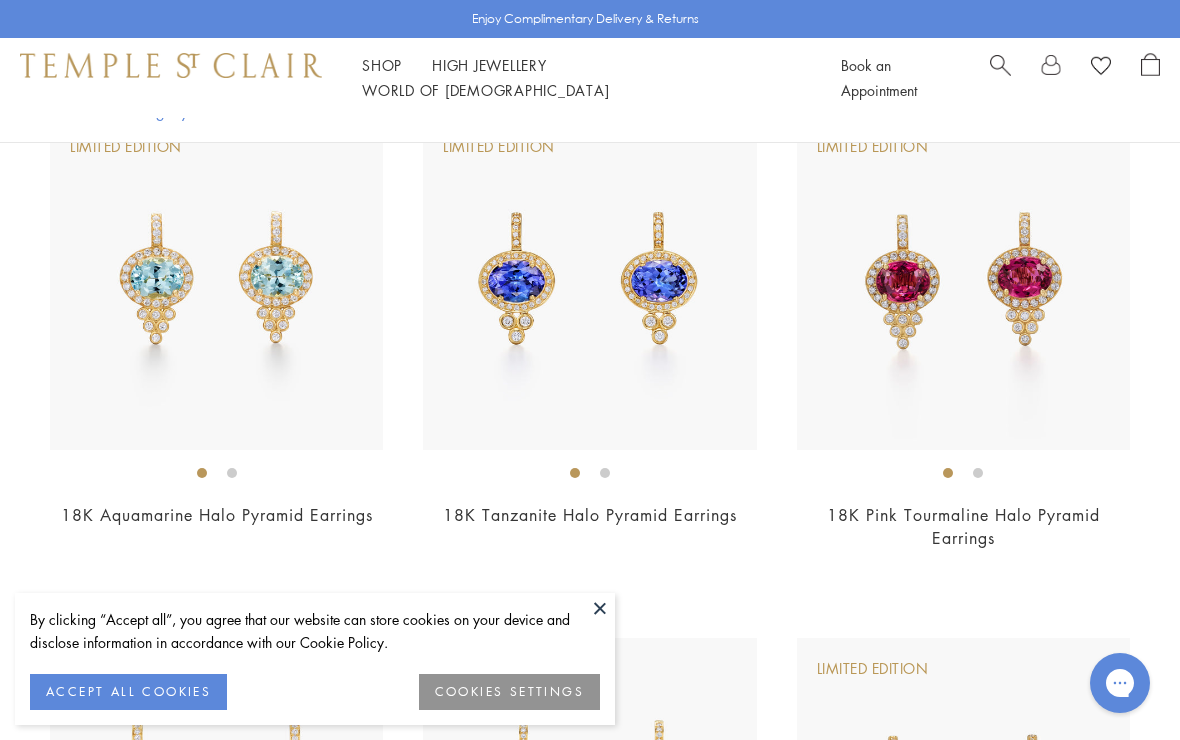 click at bounding box center [216, 282] 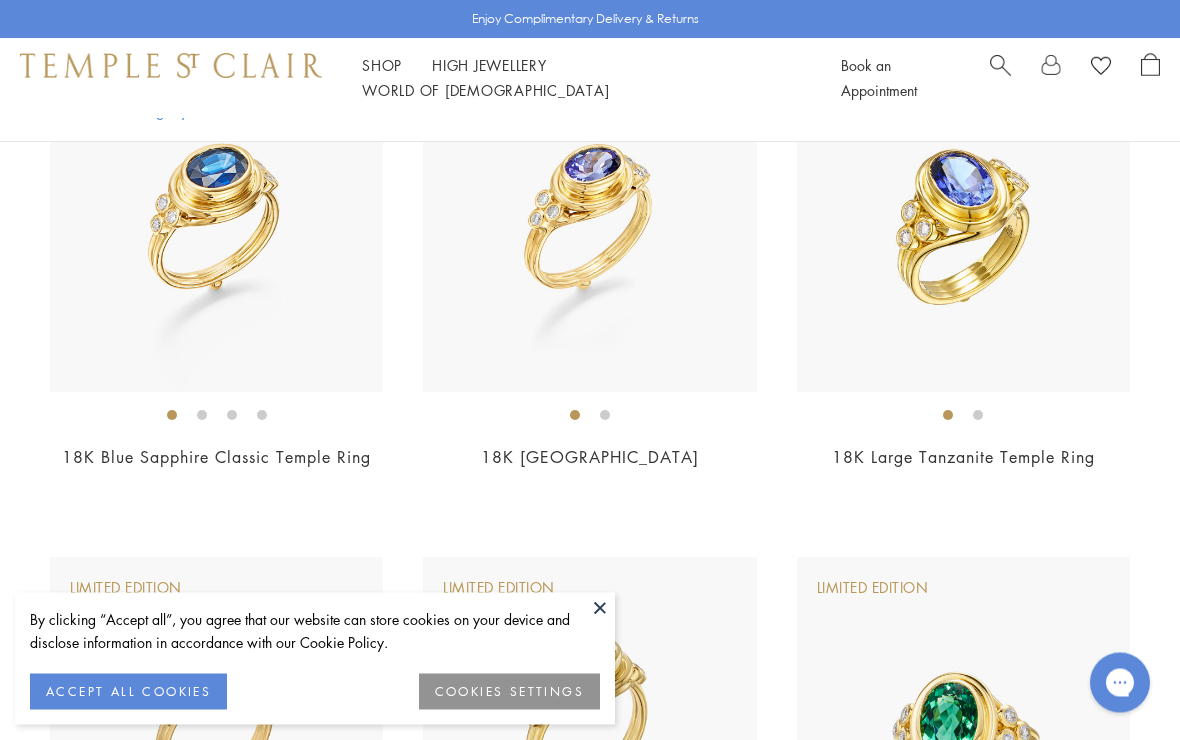 scroll, scrollTop: 2445, scrollLeft: 0, axis: vertical 